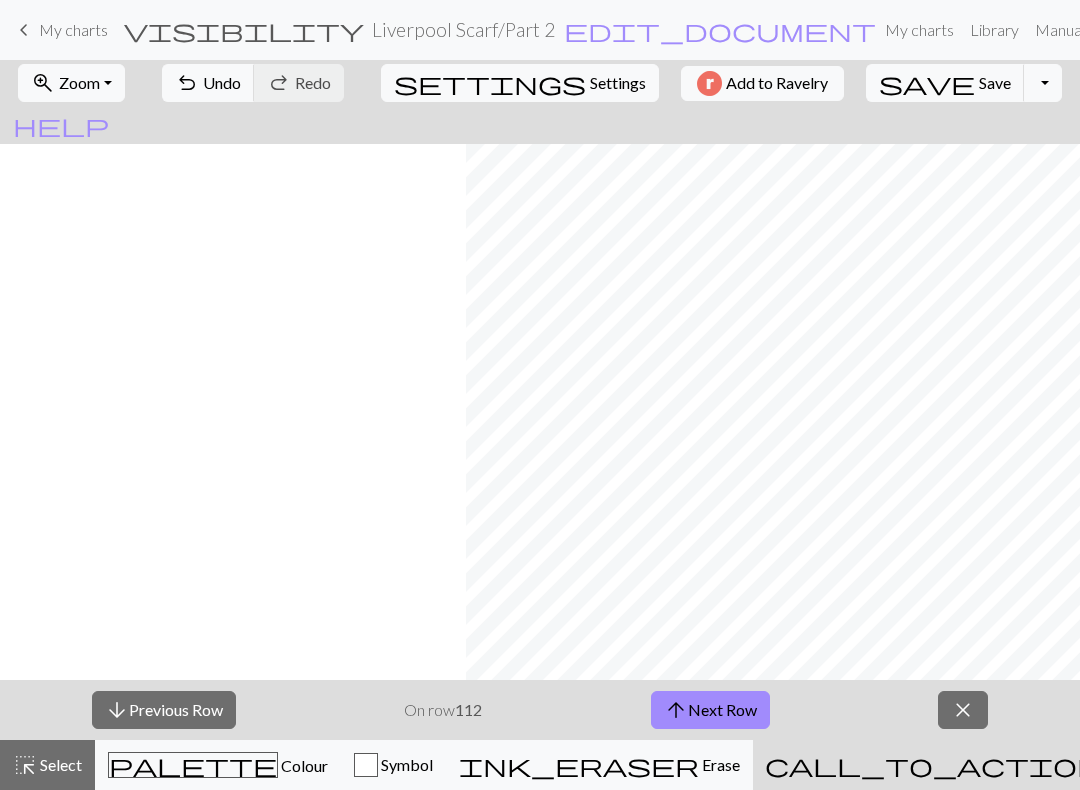 scroll, scrollTop: 0, scrollLeft: 0, axis: both 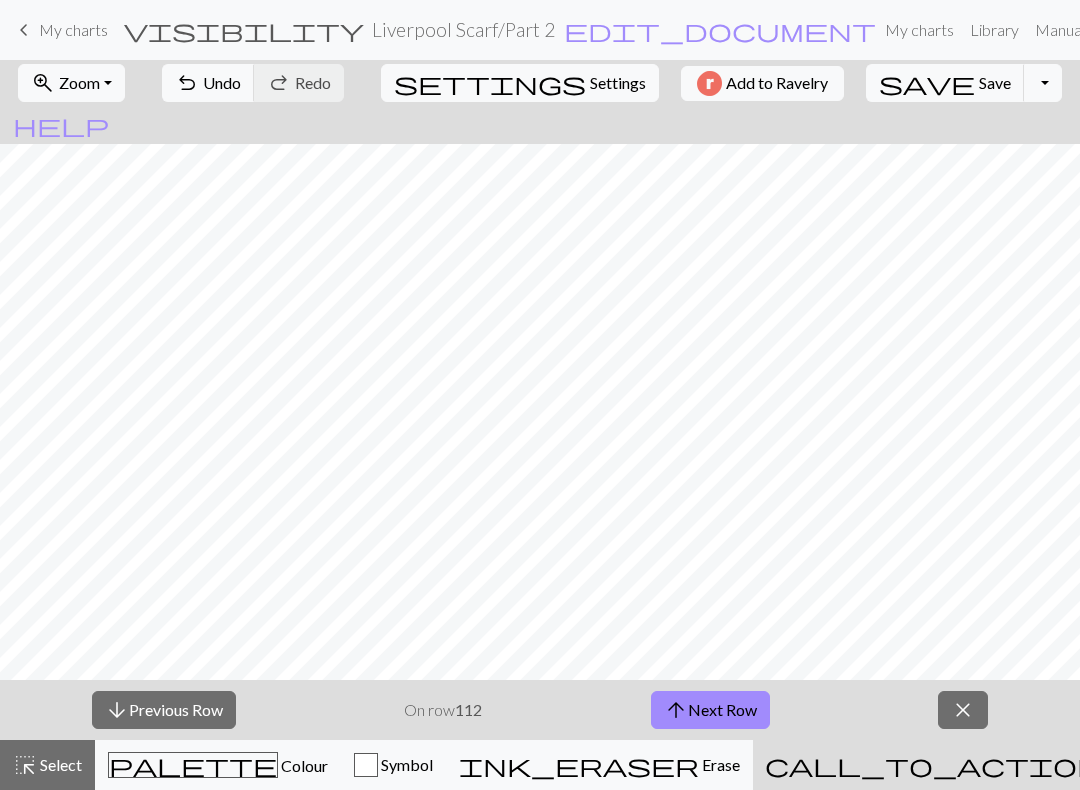 click on "arrow_upward  Next Row" at bounding box center [710, 710] 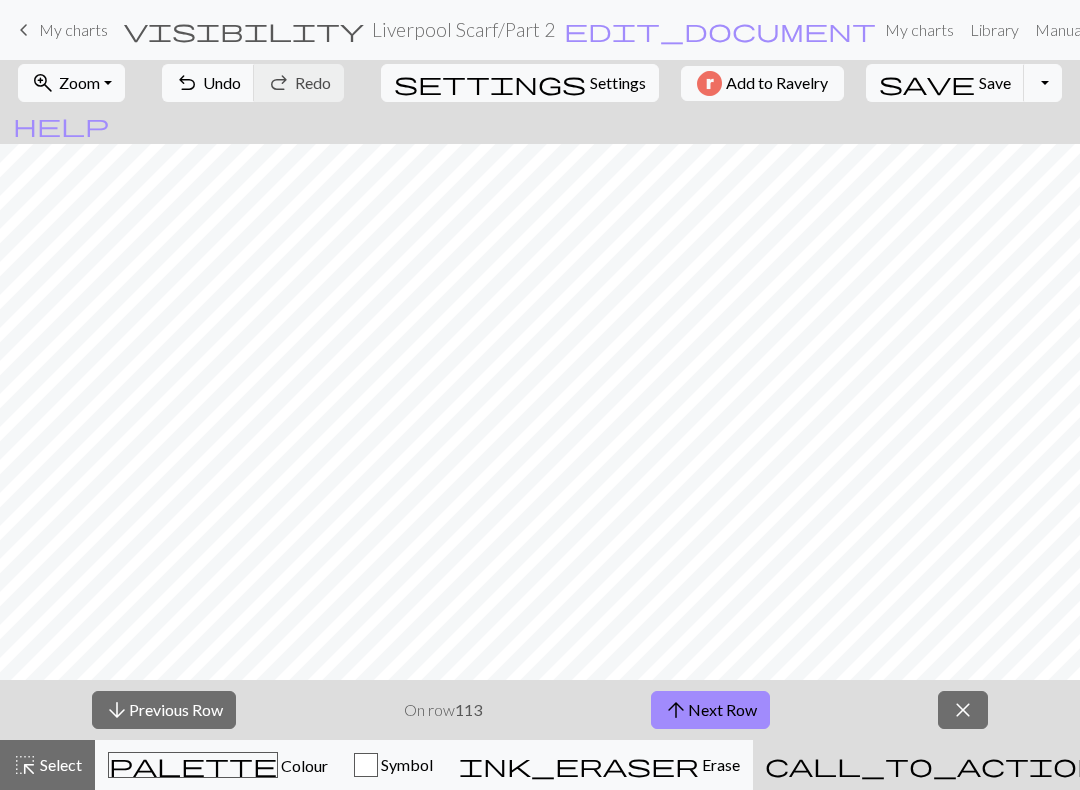 click on "arrow_upward  Next Row" at bounding box center [710, 710] 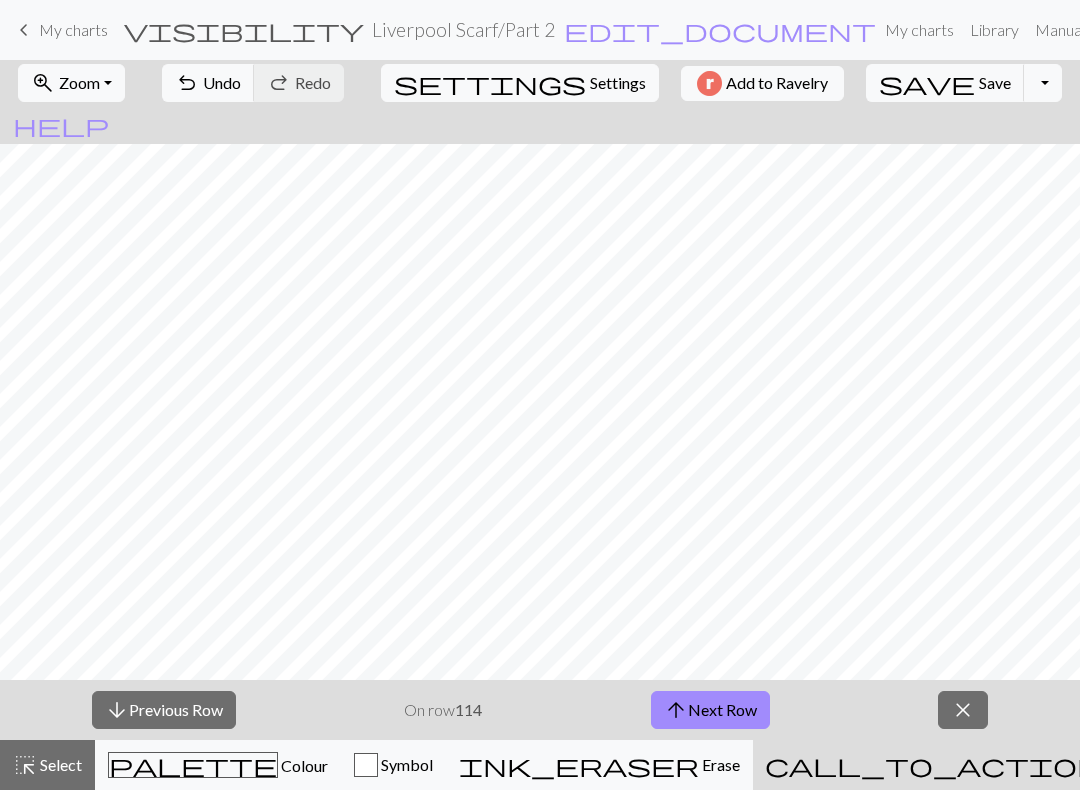 scroll, scrollTop: 0, scrollLeft: 1034, axis: horizontal 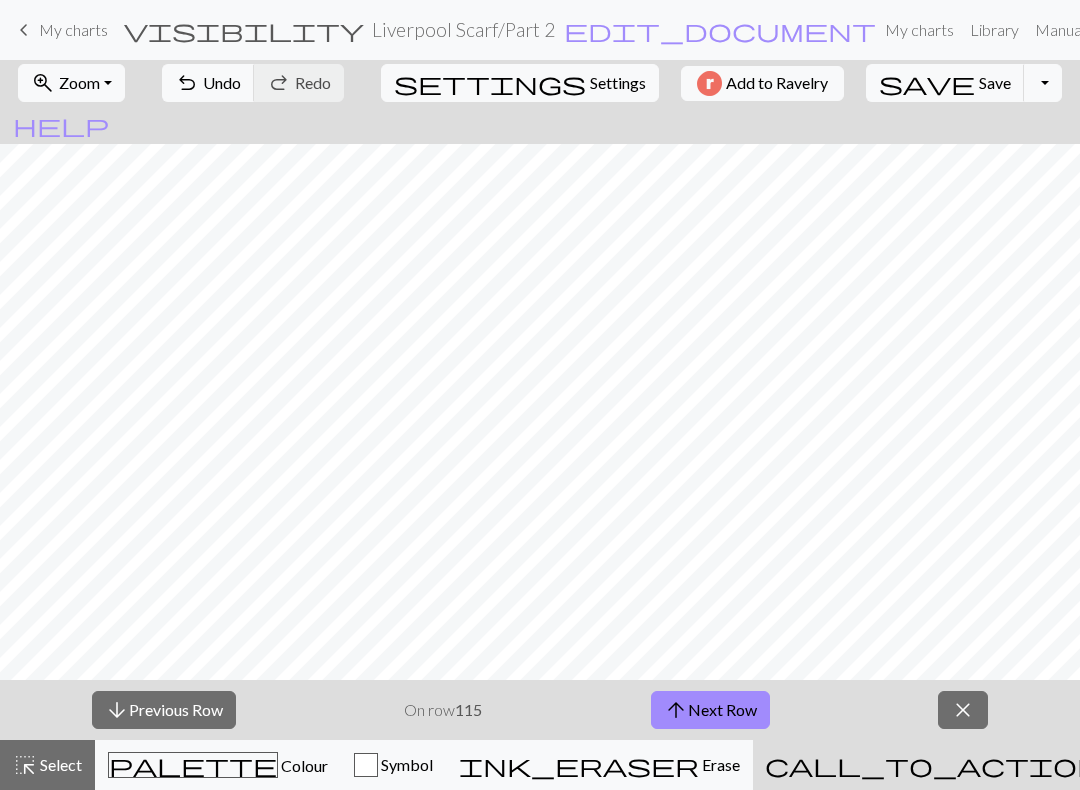 click on "arrow_upward  Next Row" at bounding box center (710, 710) 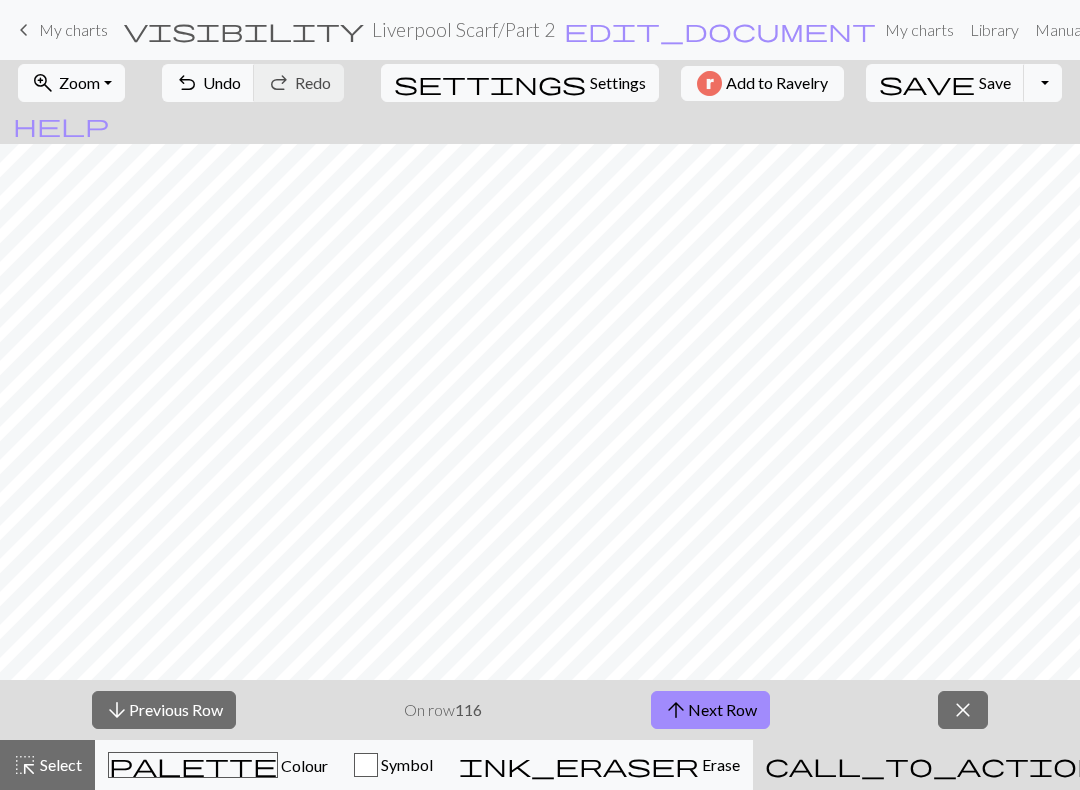 scroll, scrollTop: 0, scrollLeft: 962, axis: horizontal 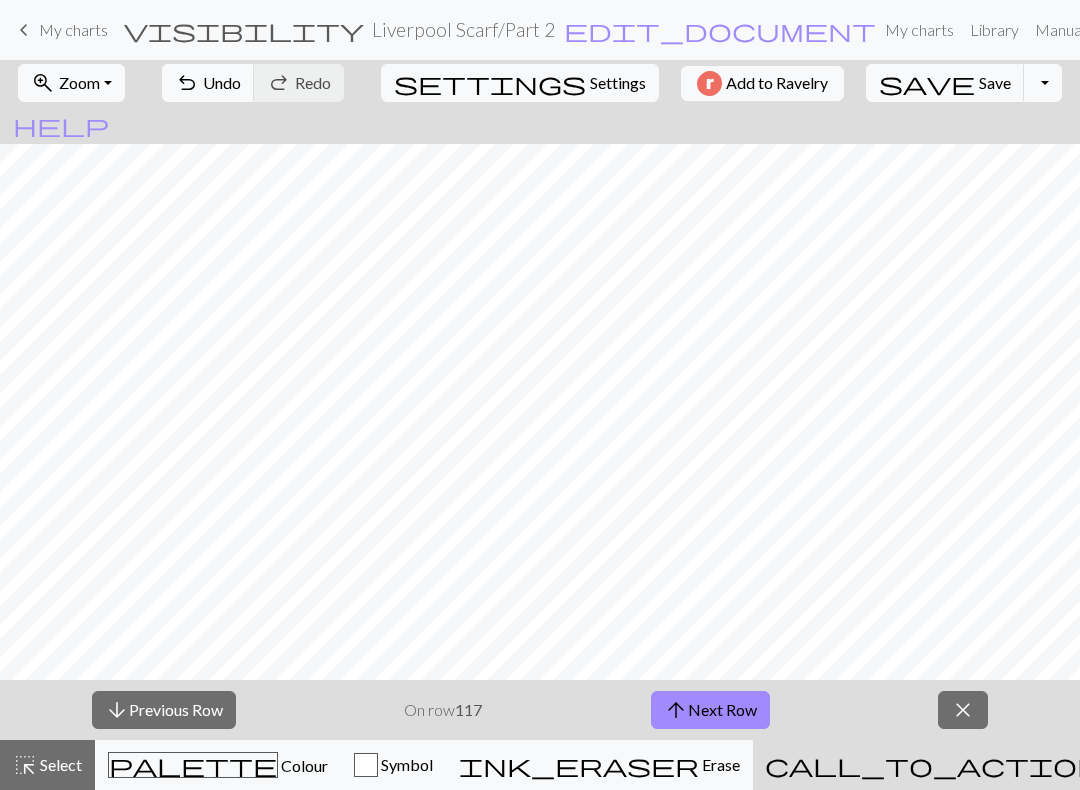 click on "arrow_upward  Next Row" at bounding box center (710, 710) 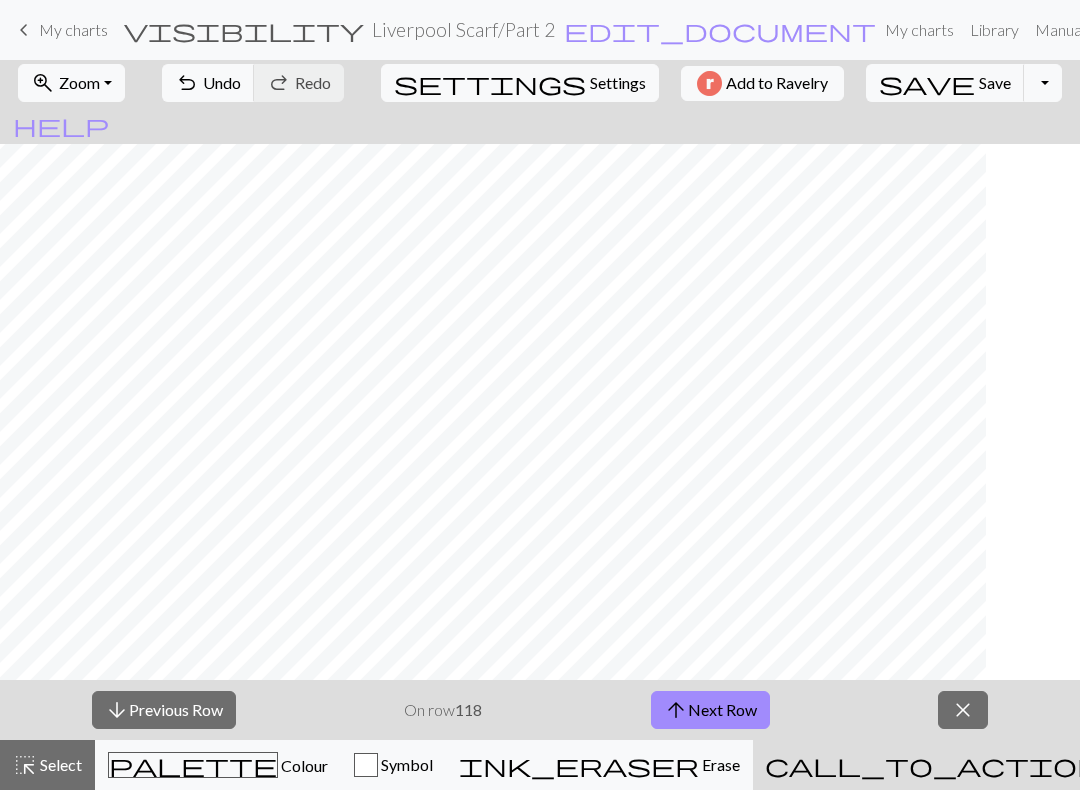 scroll, scrollTop: 0, scrollLeft: 0, axis: both 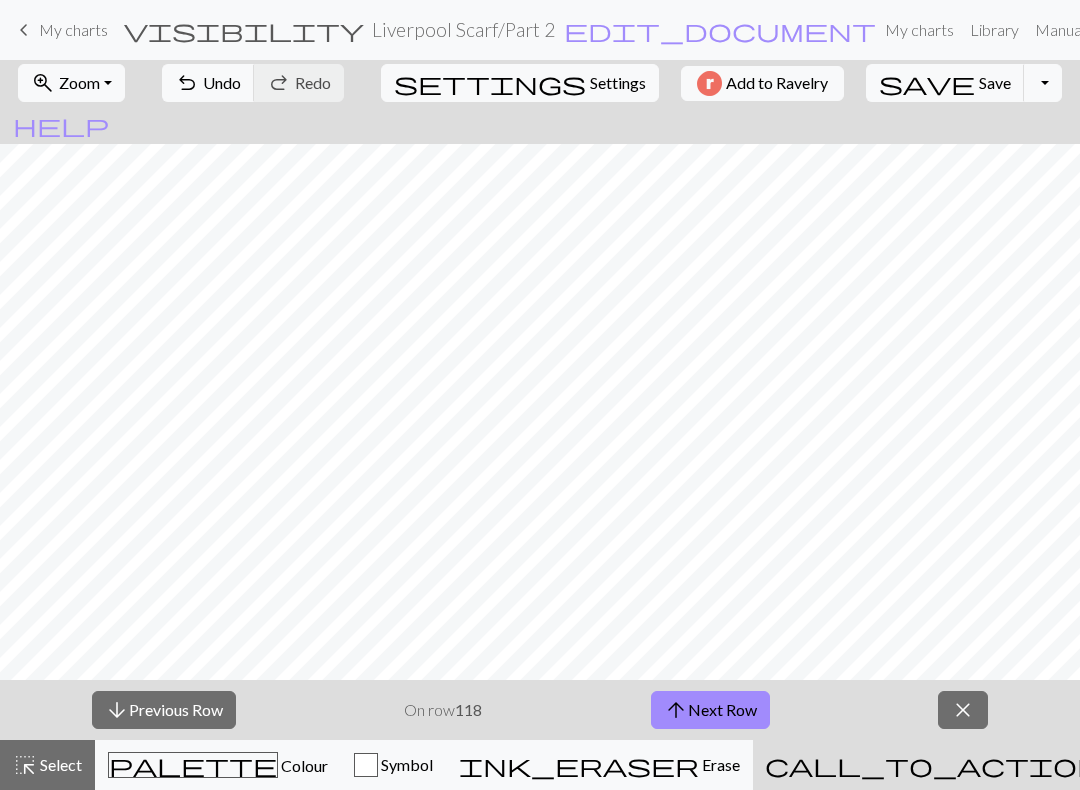 click on "arrow_upward  Next Row" at bounding box center (710, 710) 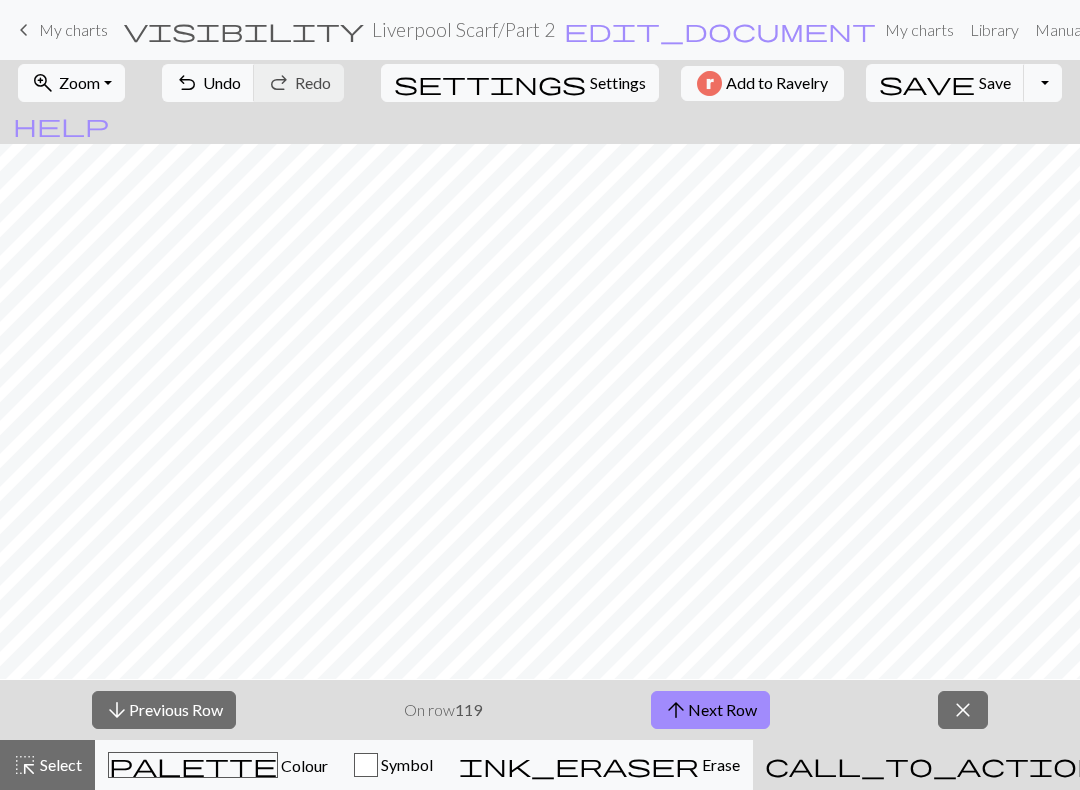 scroll, scrollTop: 0, scrollLeft: 0, axis: both 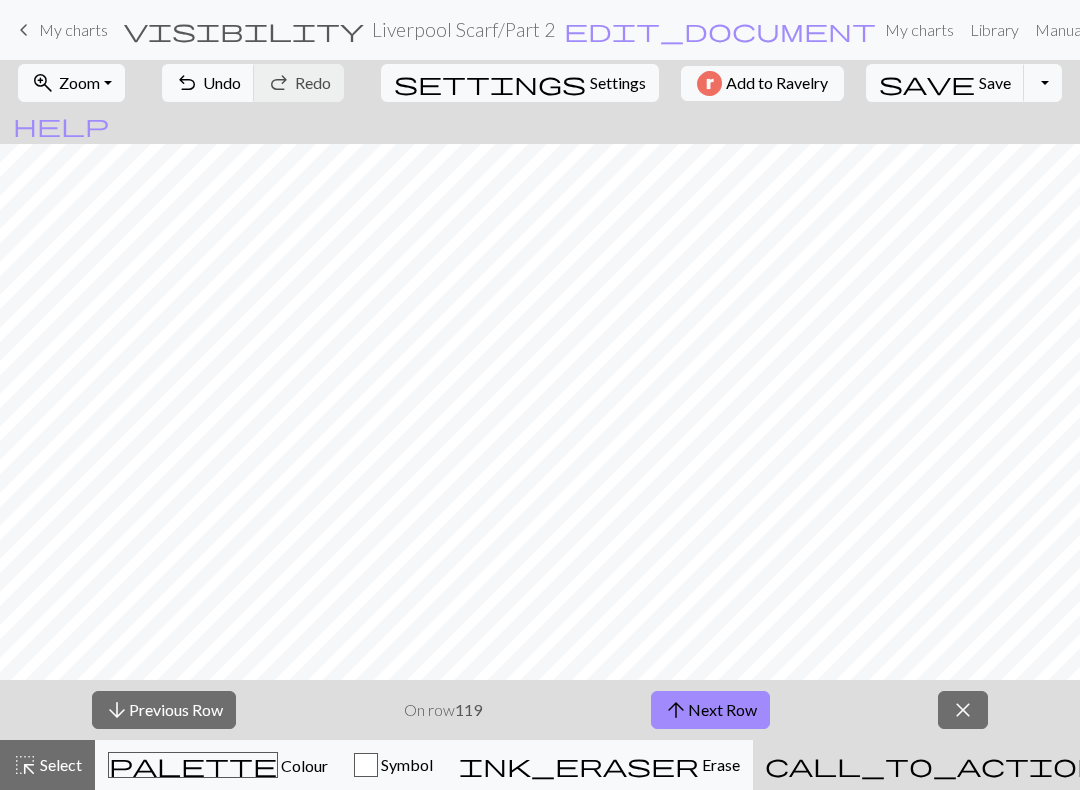 click on "arrow_upward  Next Row" at bounding box center [710, 710] 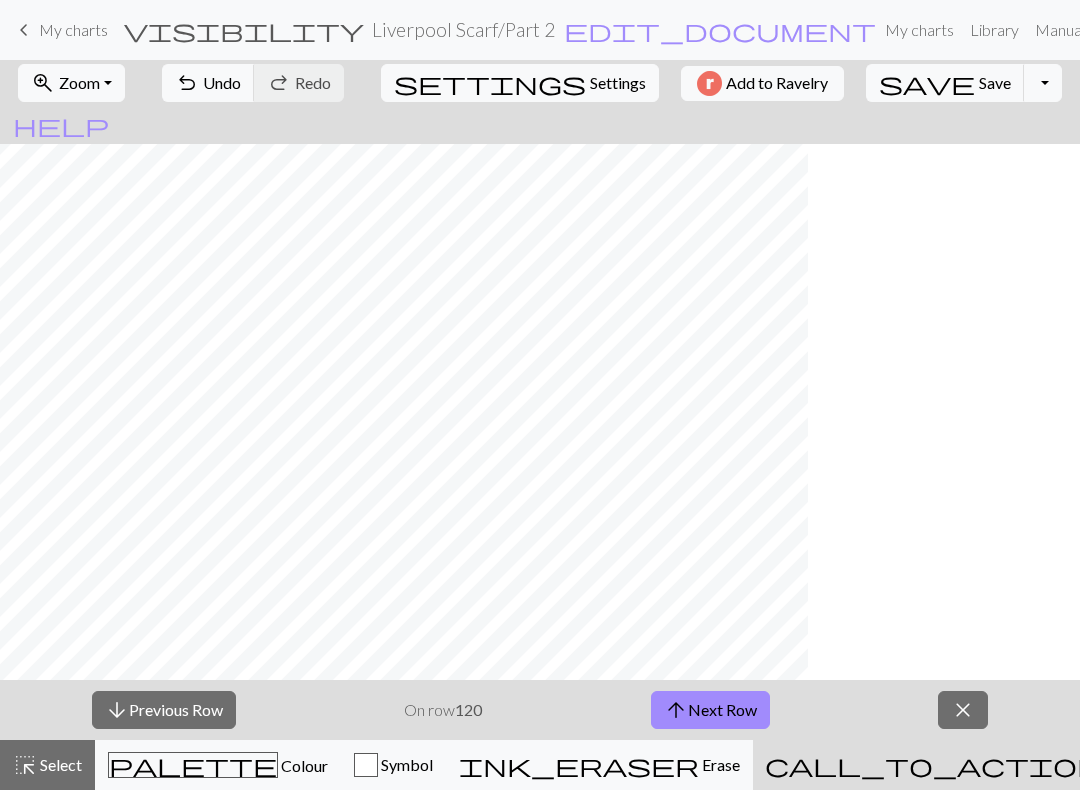scroll, scrollTop: 0, scrollLeft: 0, axis: both 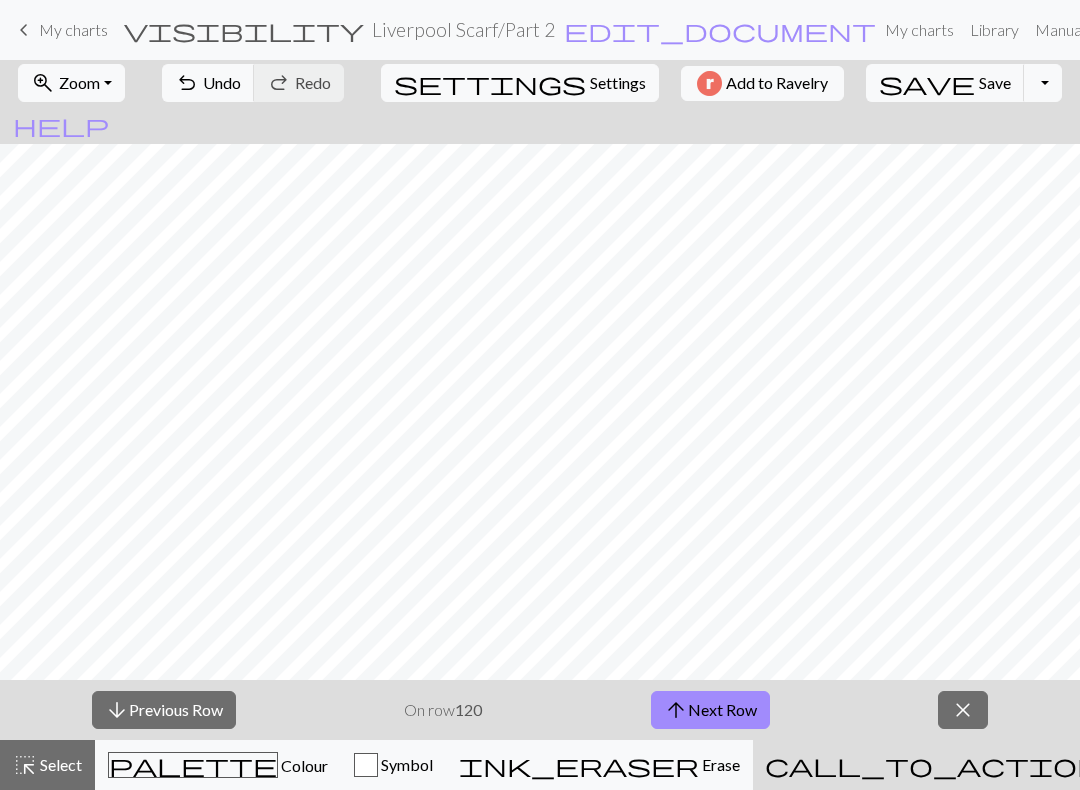 click on "save" at bounding box center (927, 83) 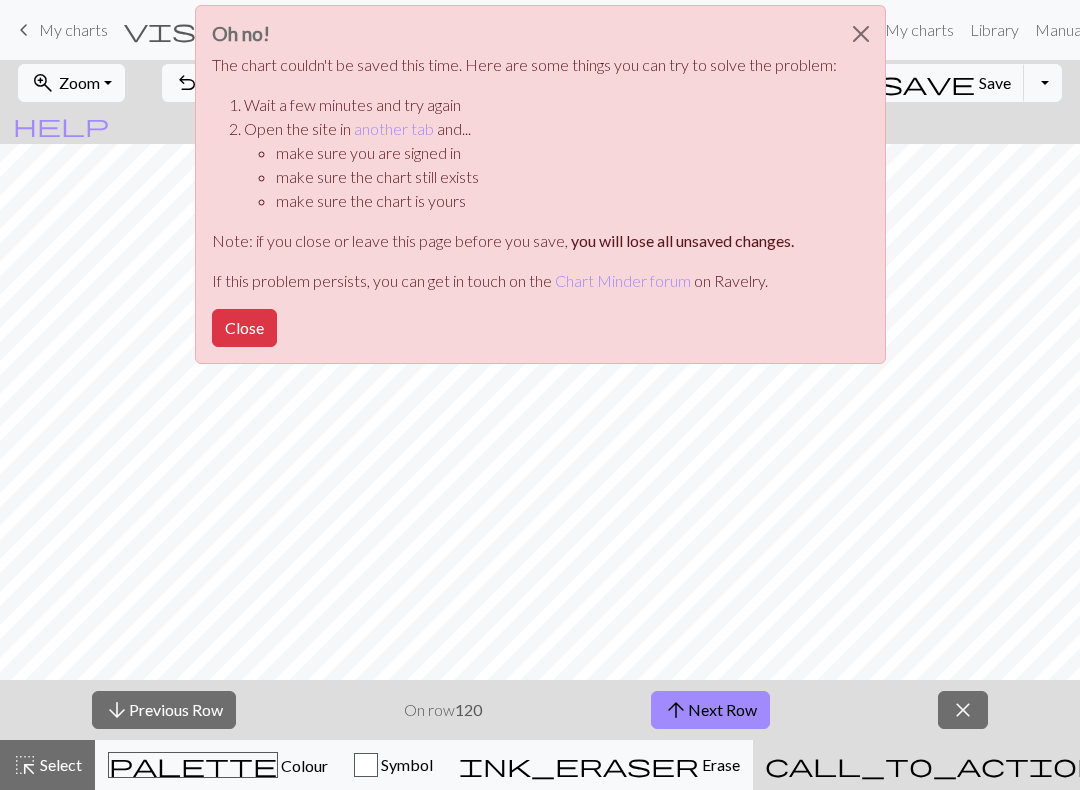 click on "Close" at bounding box center (244, 328) 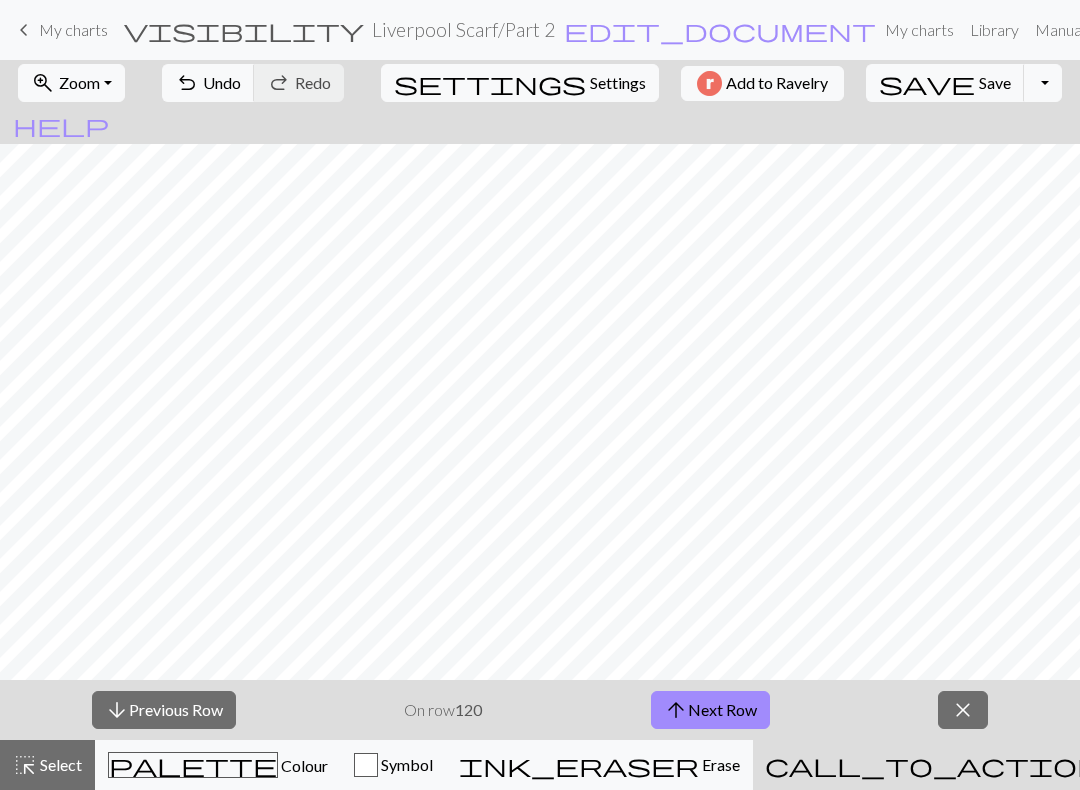 click on "keyboard_arrow_left   My charts" at bounding box center [60, 30] 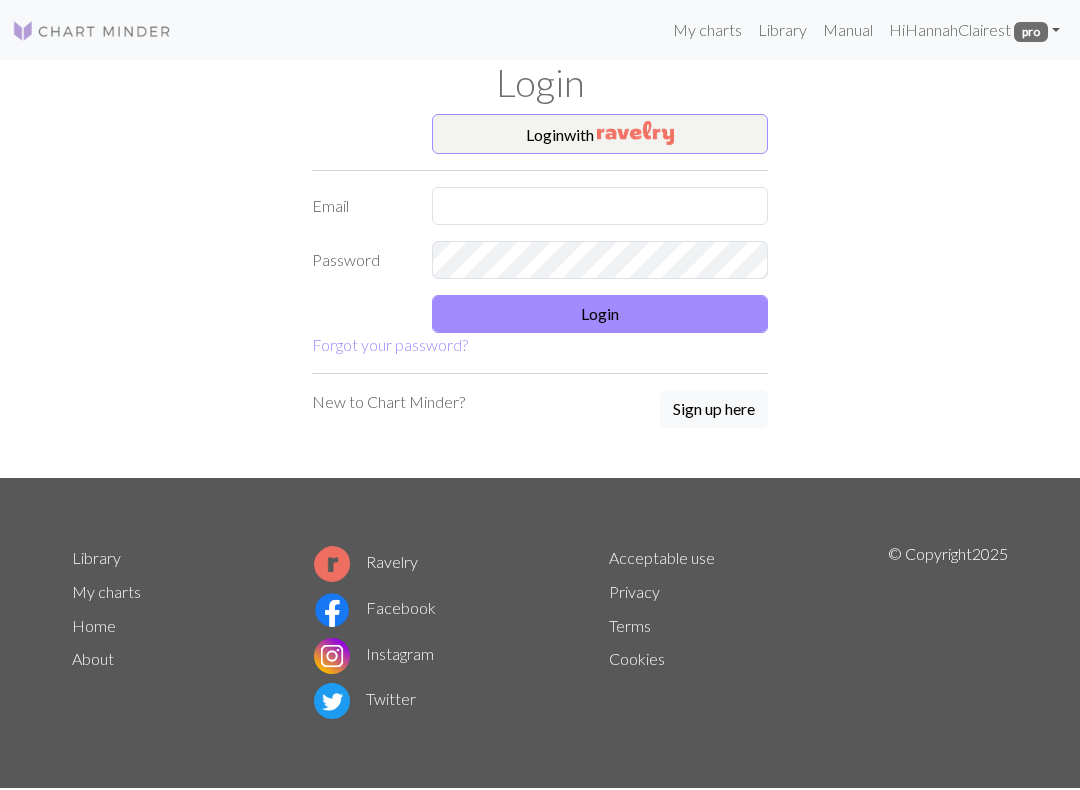 click at bounding box center [635, 133] 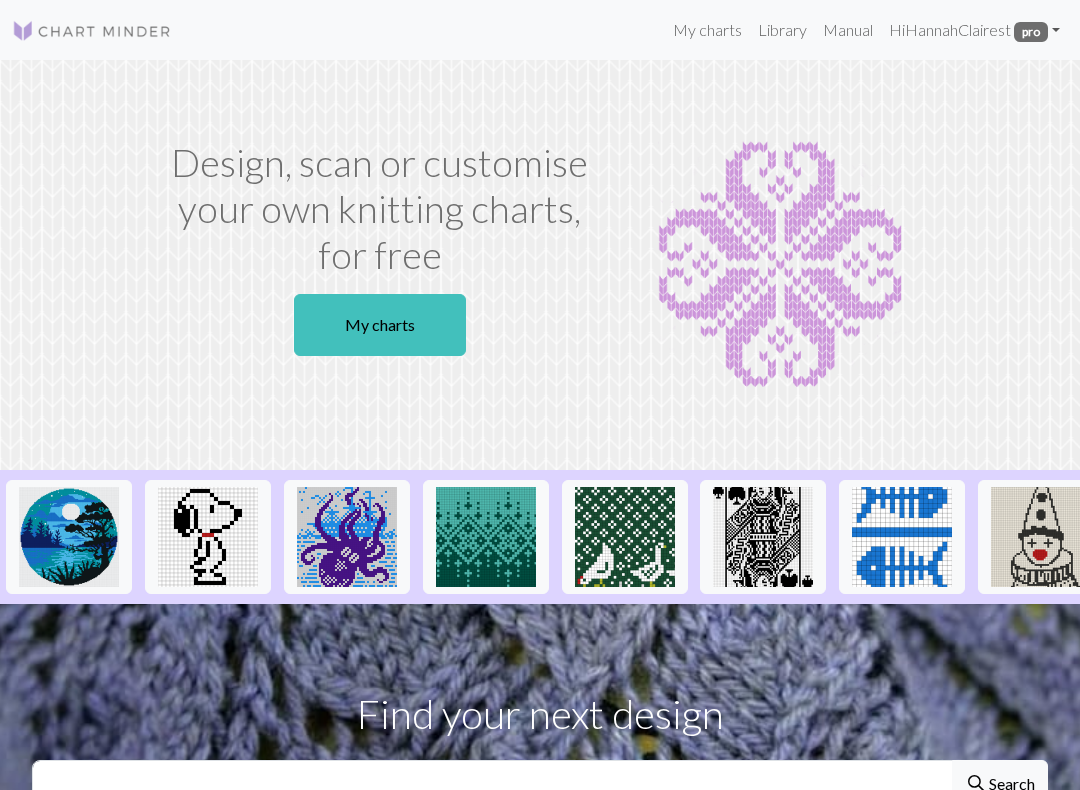 scroll, scrollTop: 0, scrollLeft: 0, axis: both 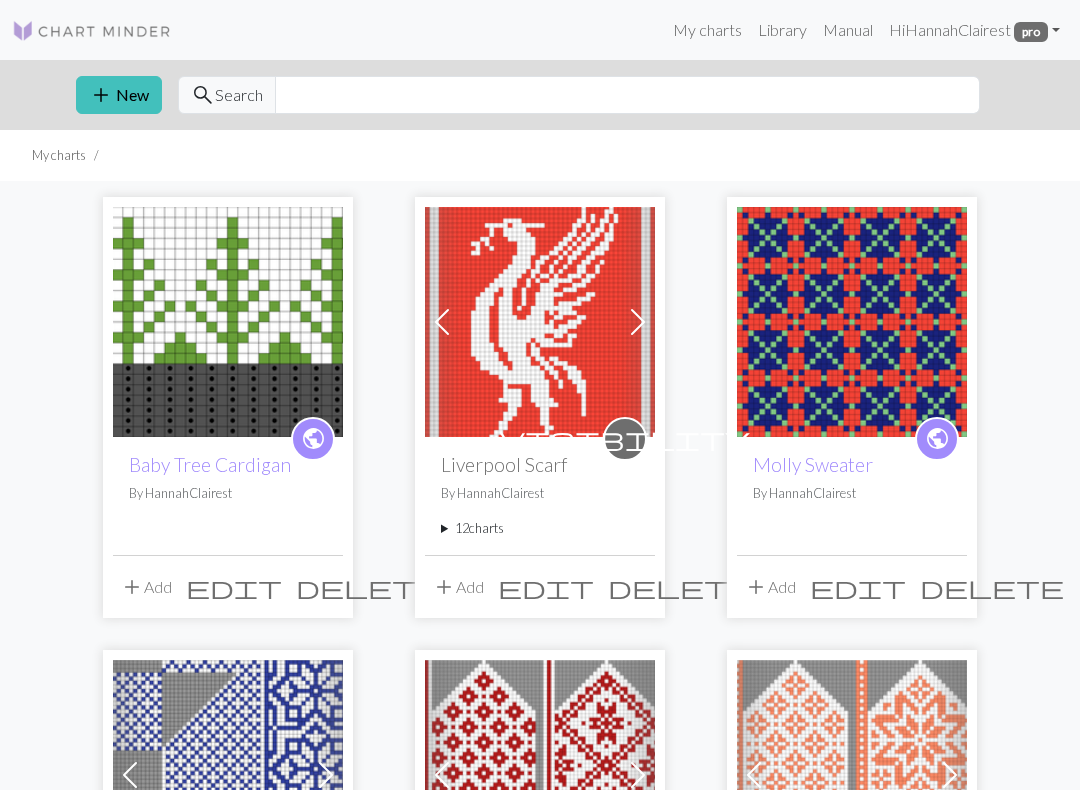 click on "visibility Liverpool Scarf By   HannahClairest 12  charts Liverbird delete 97 Flames delete Liverpool FC delete This is Anfield delete Established 1892 delete You'll Never delete Walk Alone delete Beginning- Part 1 delete End- Part 5 delete Part 2 delete Part 3 delete Part 4 delete" at bounding box center (540, 495) 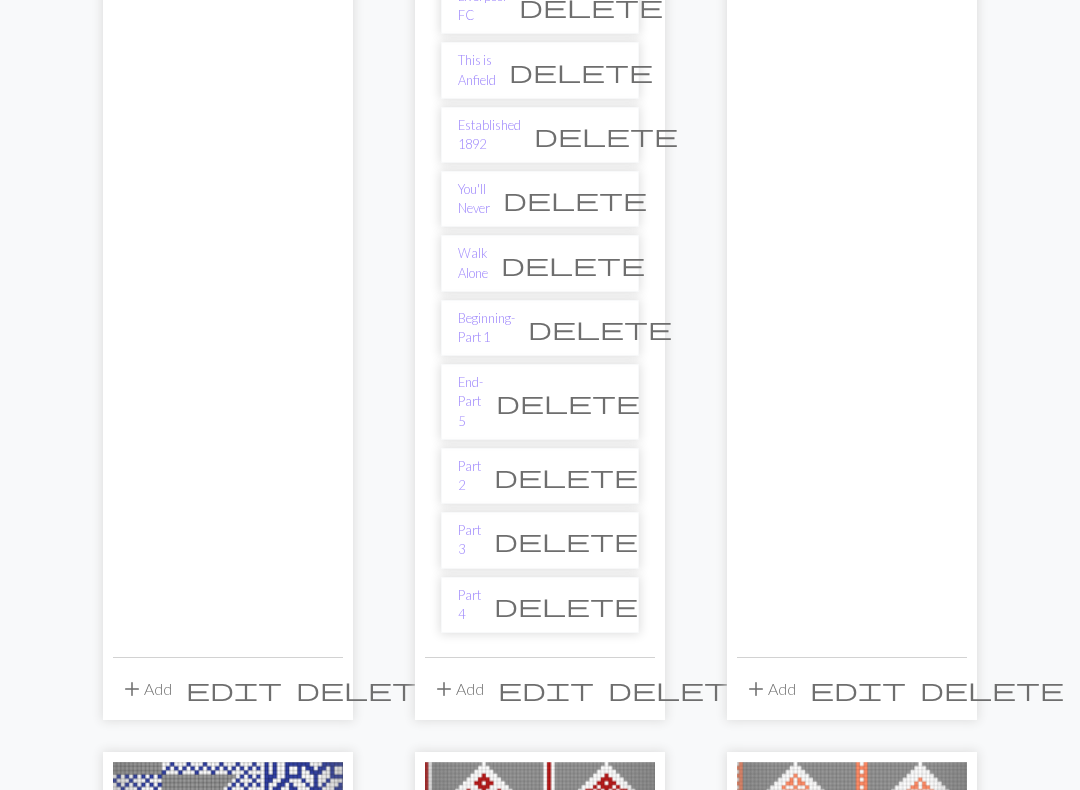 click on "Part 3" at bounding box center (469, 541) 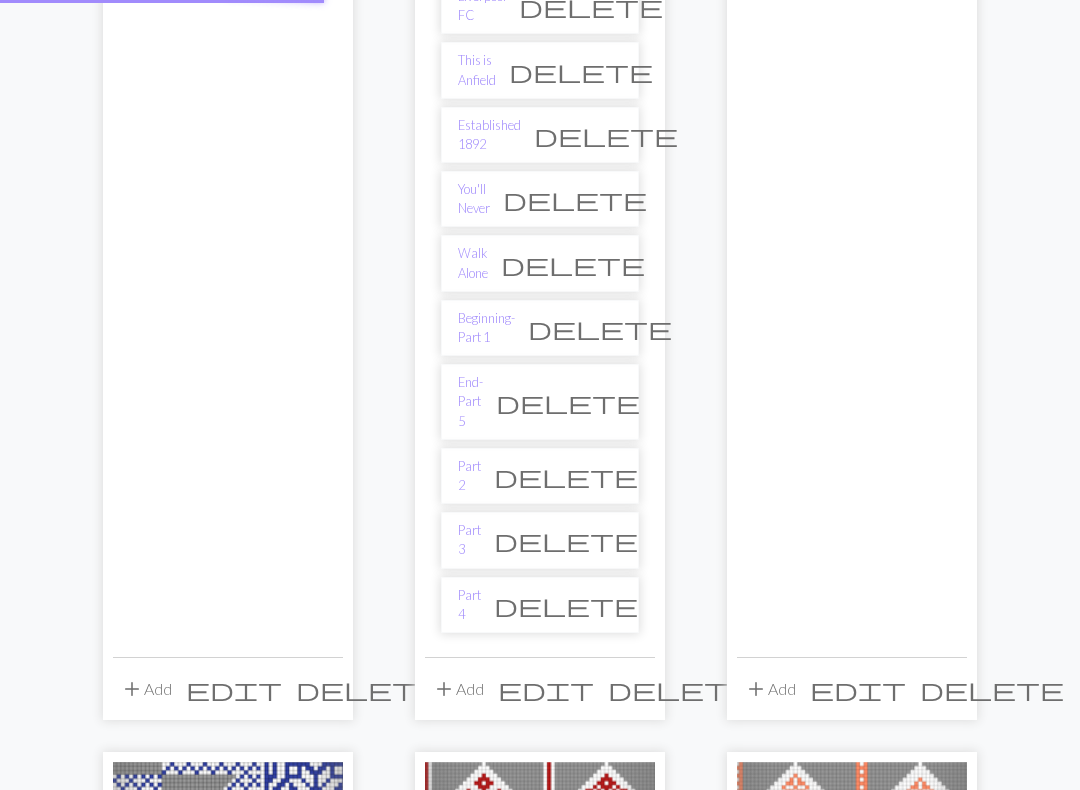scroll, scrollTop: 697, scrollLeft: 0, axis: vertical 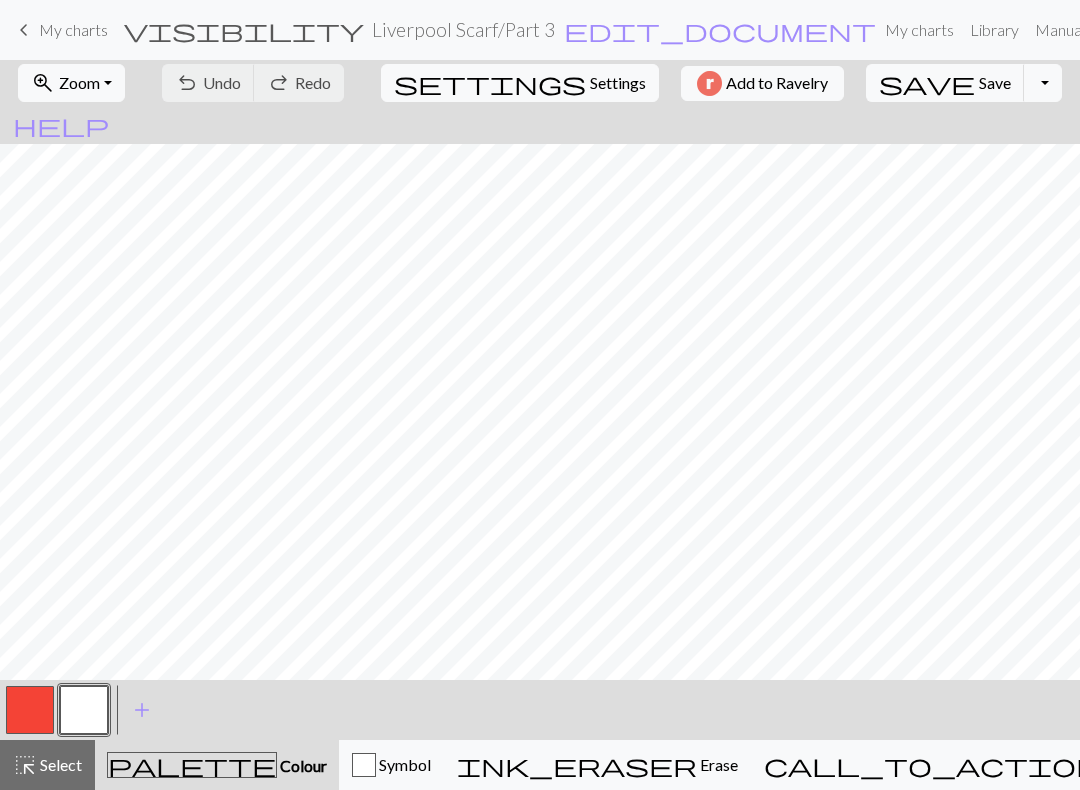 click on "Symbol" at bounding box center [403, 764] 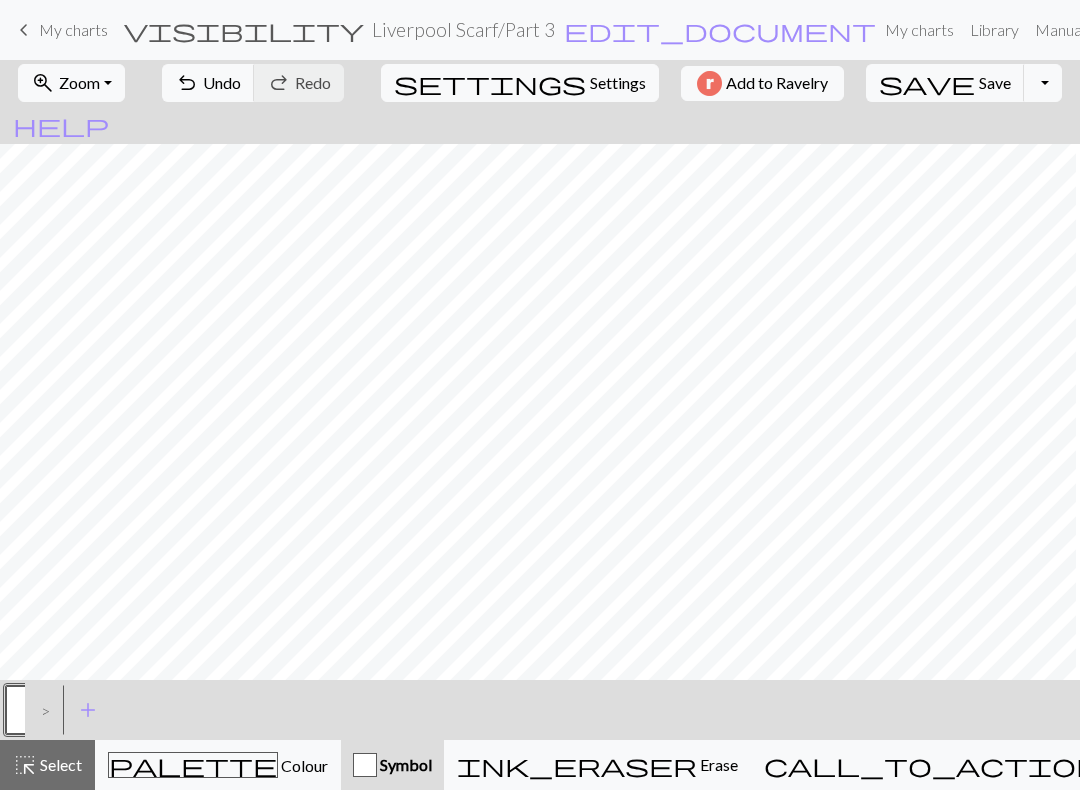 scroll, scrollTop: 530, scrollLeft: 0, axis: vertical 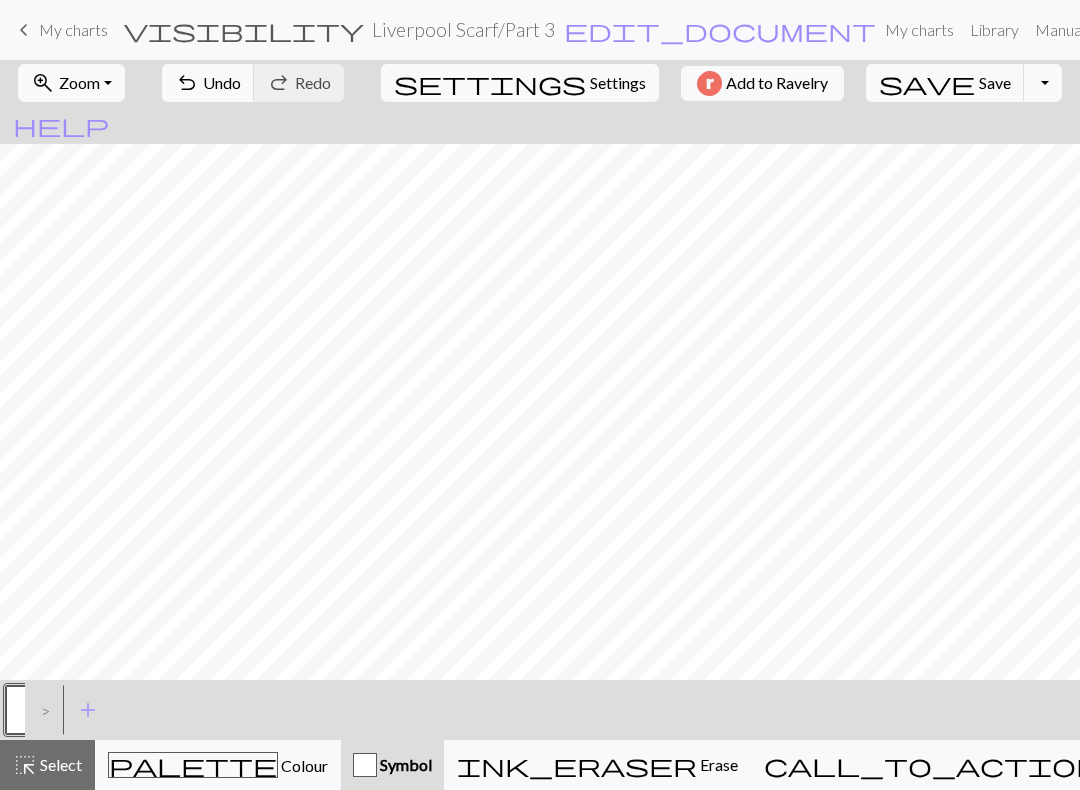 click on "call_to_action   Knitting mode   Knitting mode" at bounding box center [982, 765] 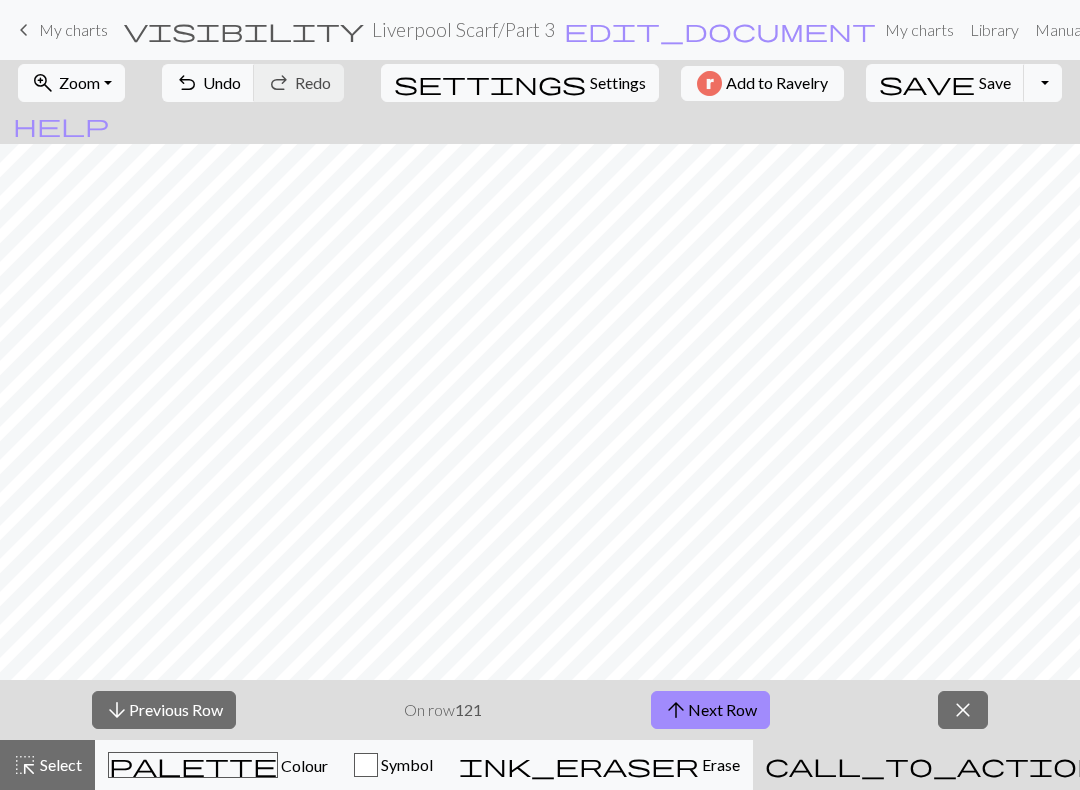 click on "arrow_upward  Next Row" at bounding box center (710, 710) 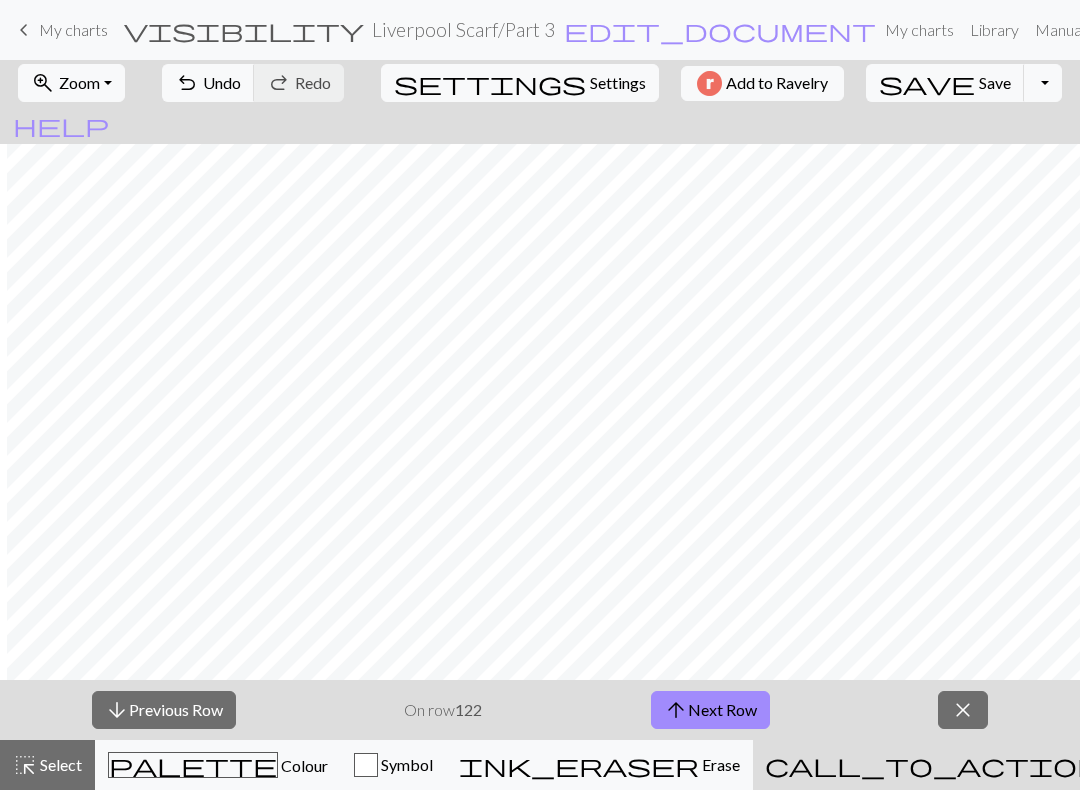 scroll, scrollTop: 542, scrollLeft: 7, axis: both 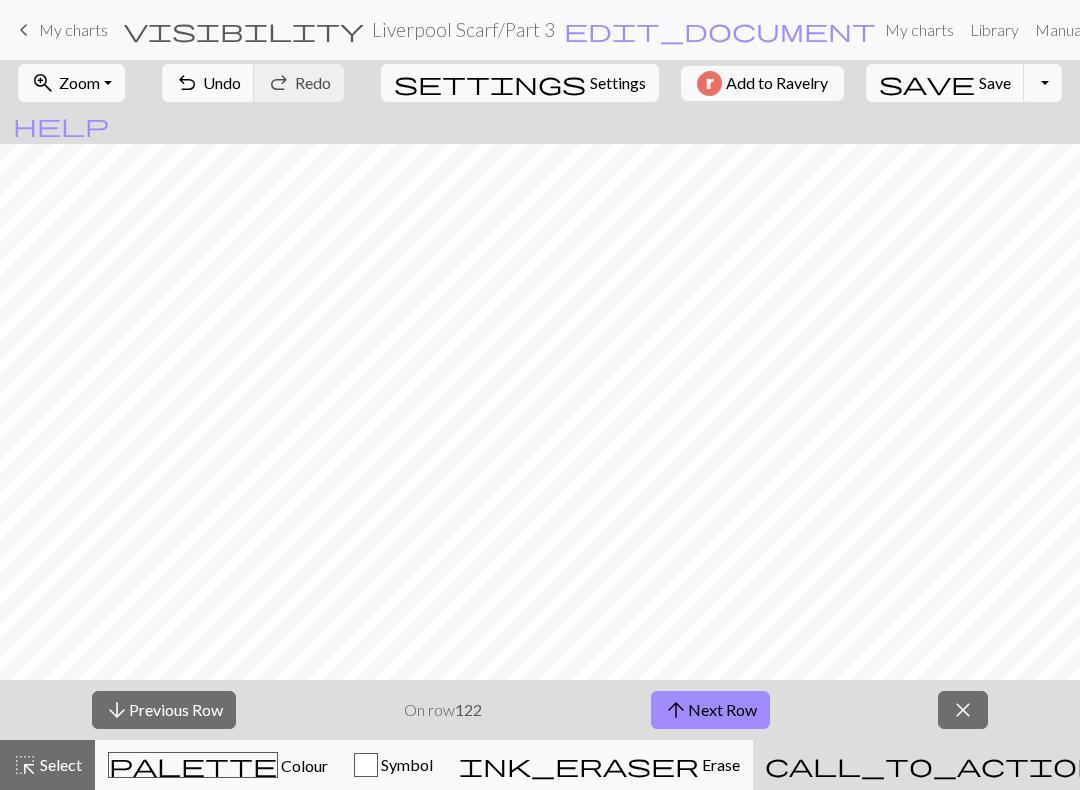 click on "arrow_upward  Next Row" at bounding box center [710, 710] 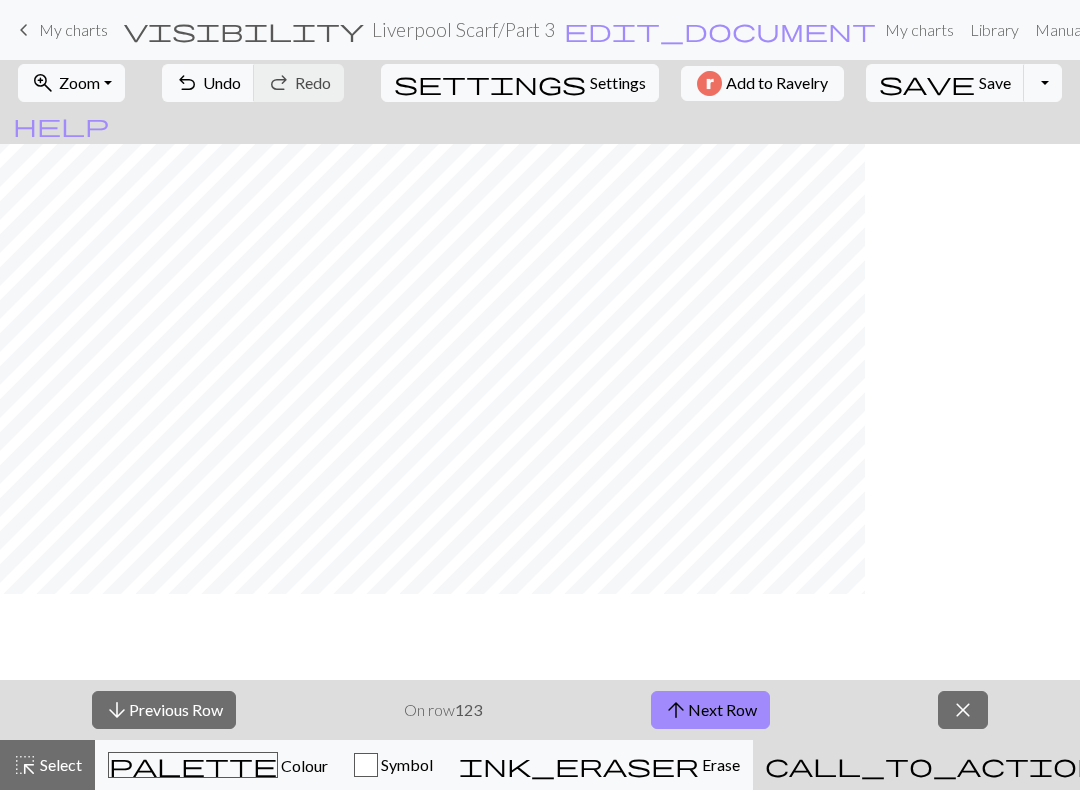 scroll, scrollTop: 84, scrollLeft: 172, axis: both 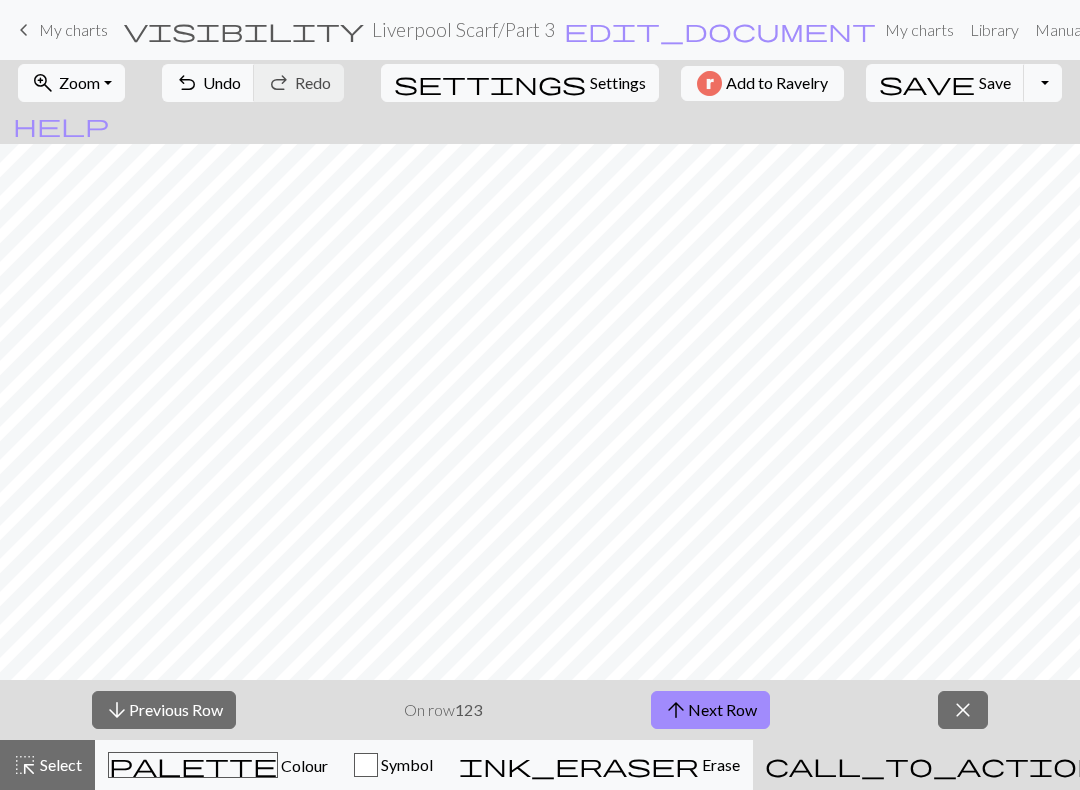 click on "Zoom" at bounding box center [79, 82] 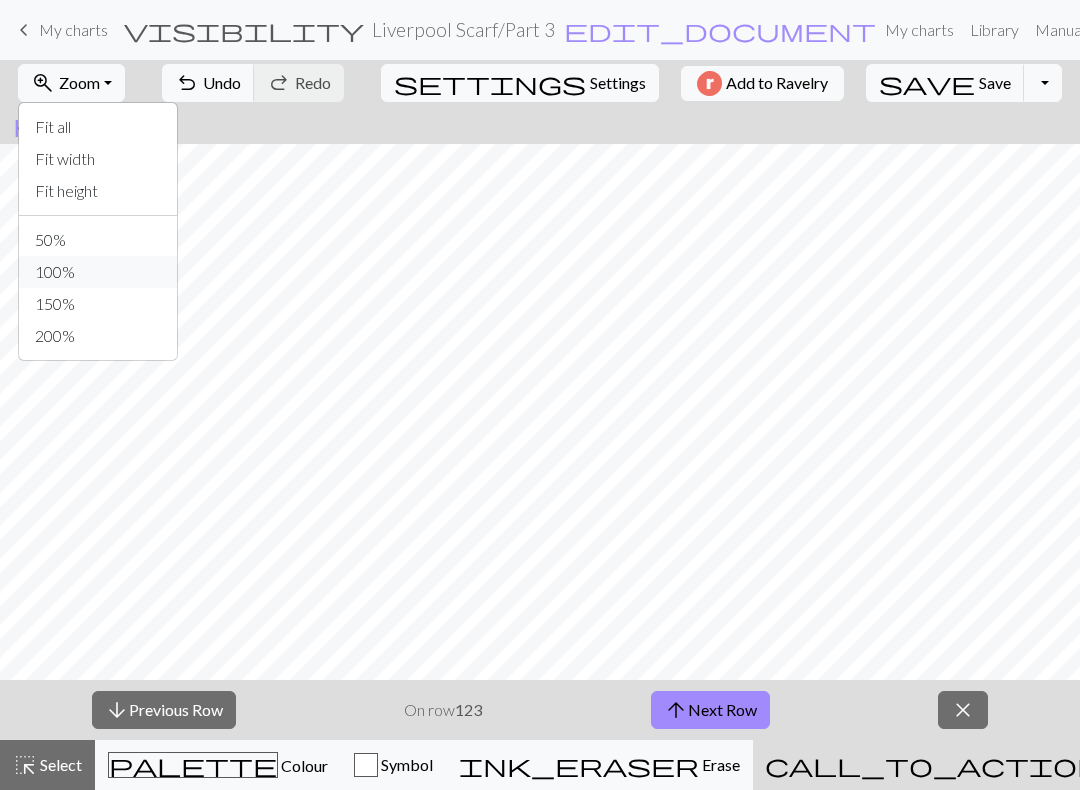 click on "100%" at bounding box center (98, 272) 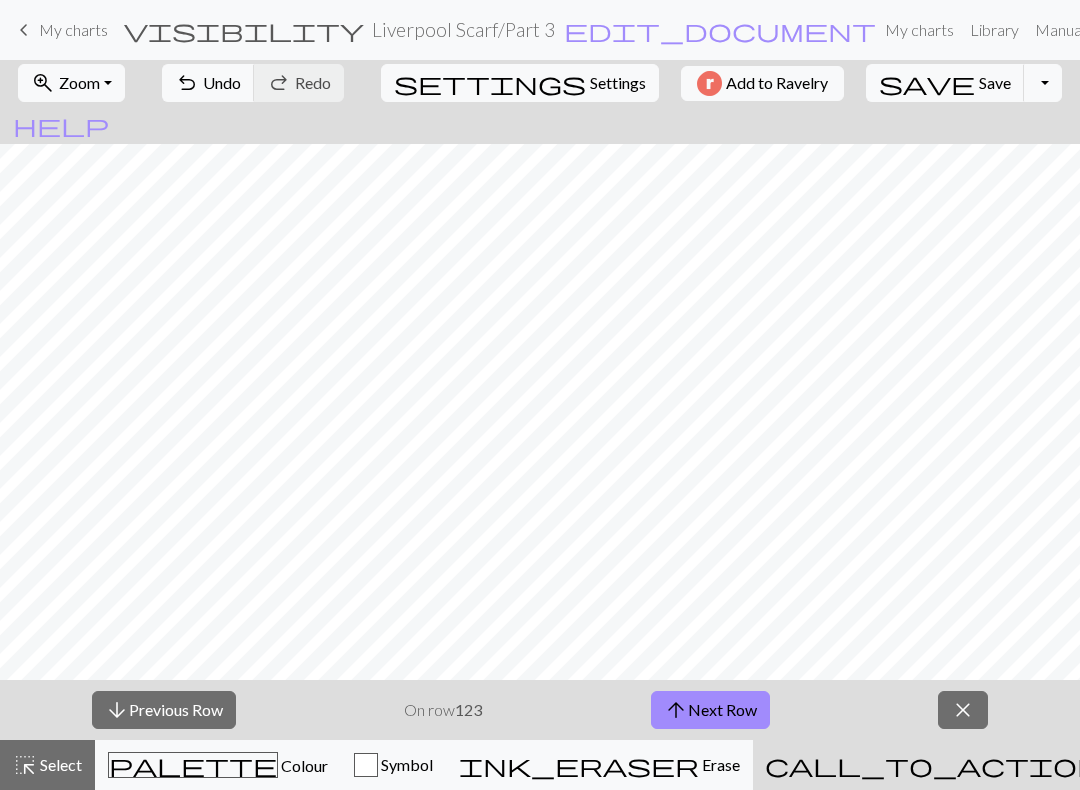 scroll, scrollTop: 505, scrollLeft: 962, axis: both 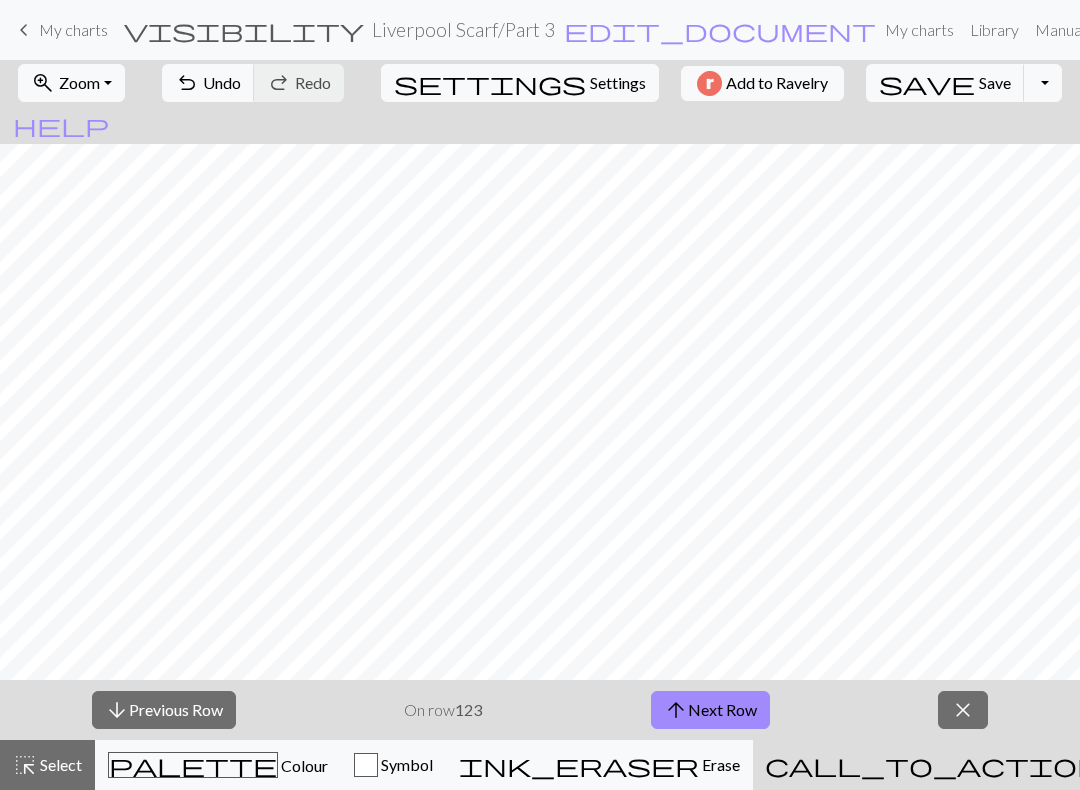 click on "arrow_upward  Next Row" at bounding box center (710, 710) 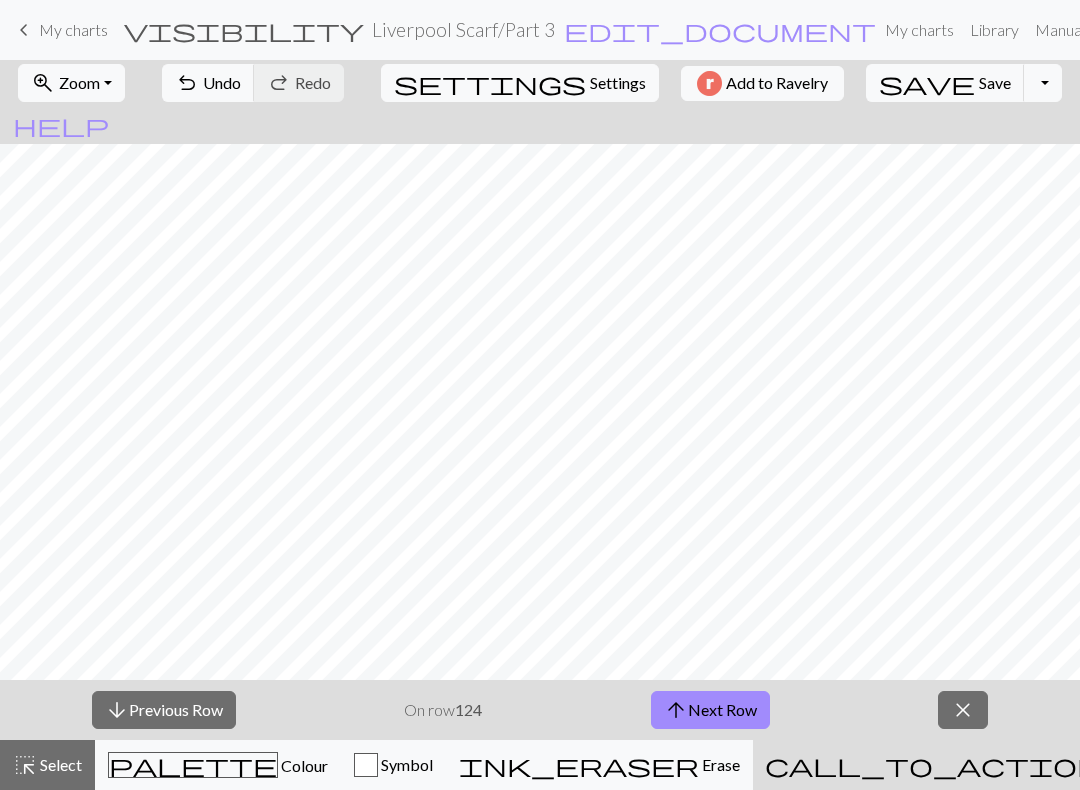click on "arrow_downward Previous Row" at bounding box center [164, 710] 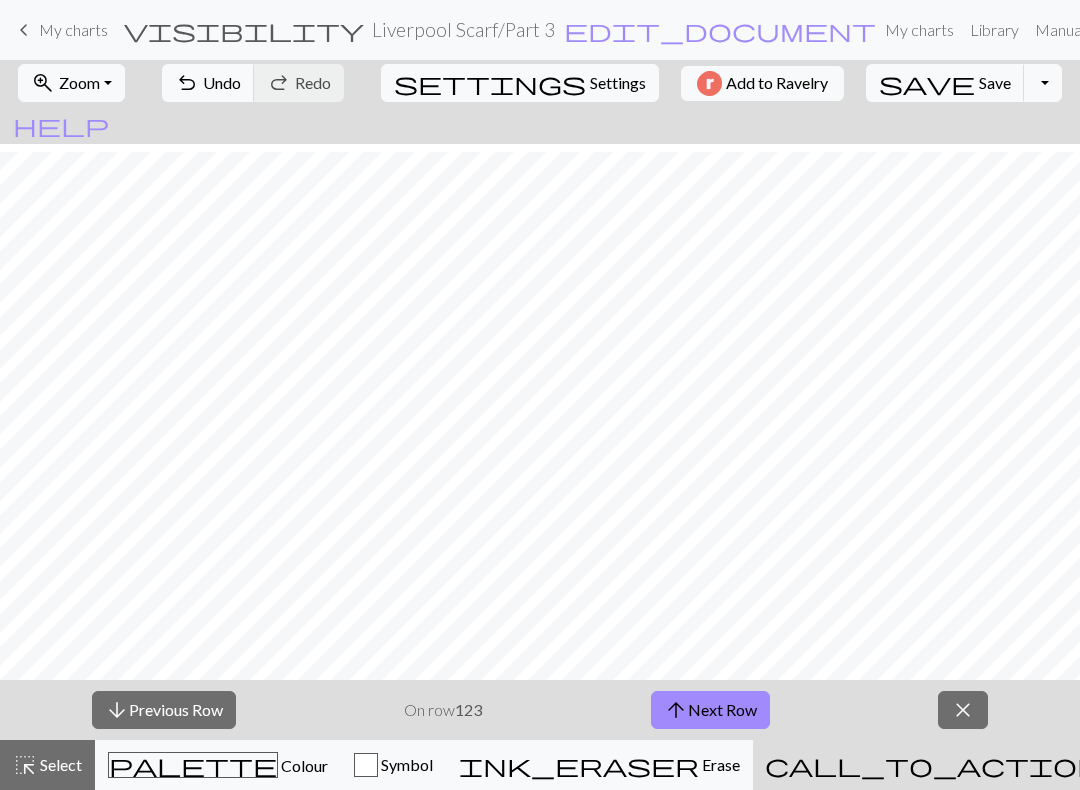 scroll, scrollTop: 490, scrollLeft: 0, axis: vertical 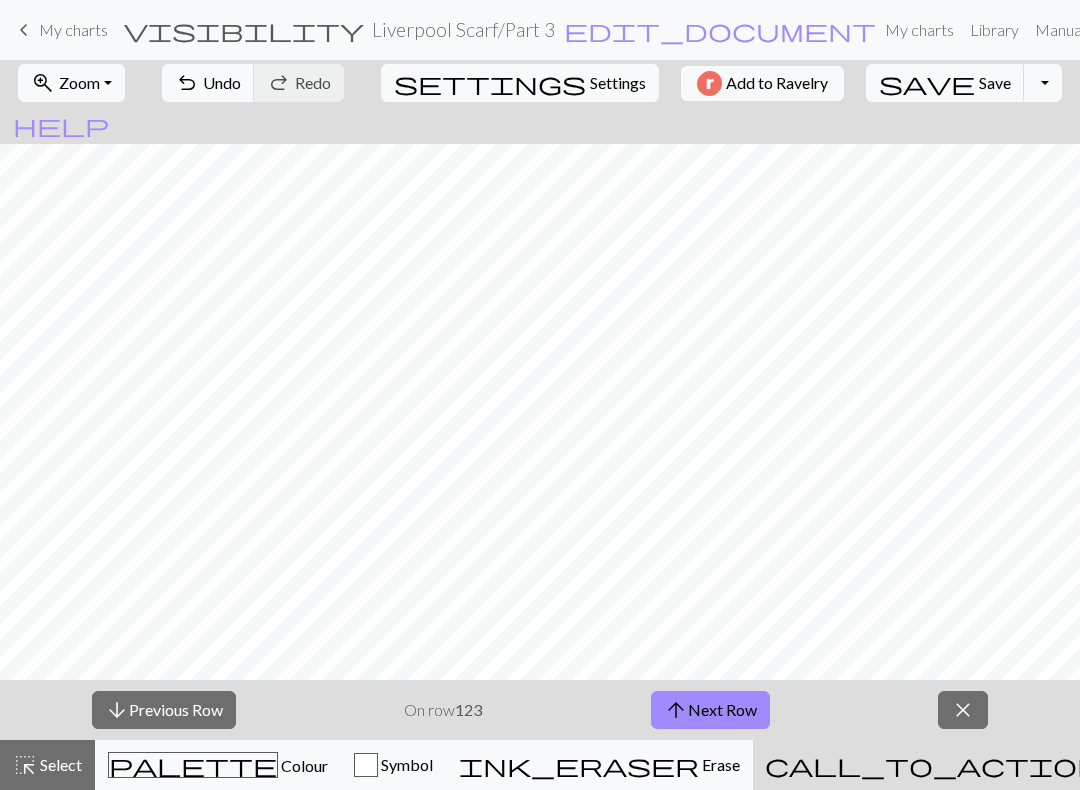 click on "keyboard_arrow_left   My charts" at bounding box center (60, 30) 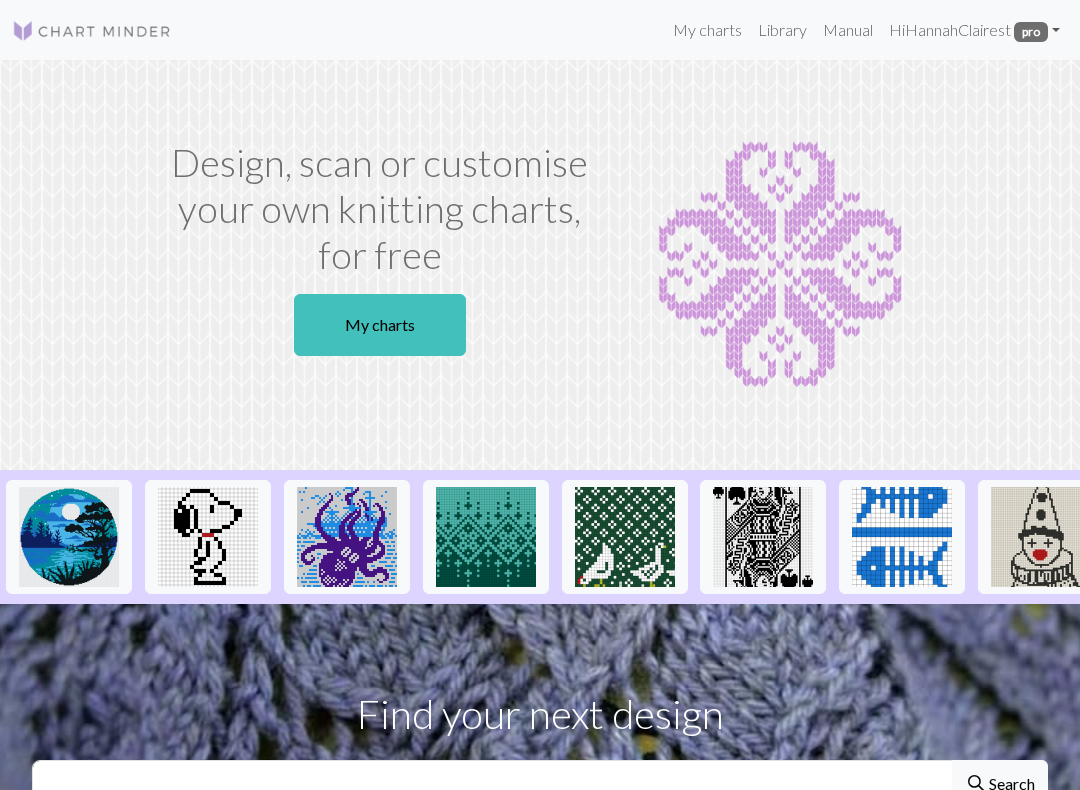 scroll, scrollTop: 0, scrollLeft: 0, axis: both 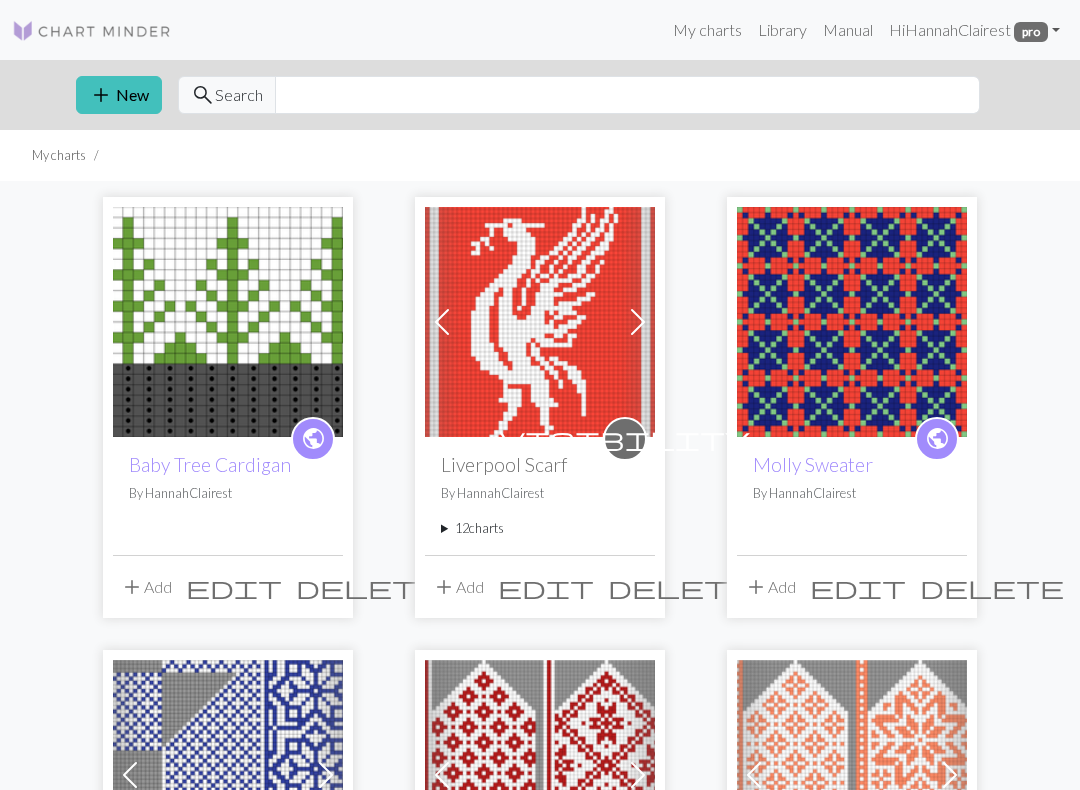 click on "12  charts" at bounding box center [540, 528] 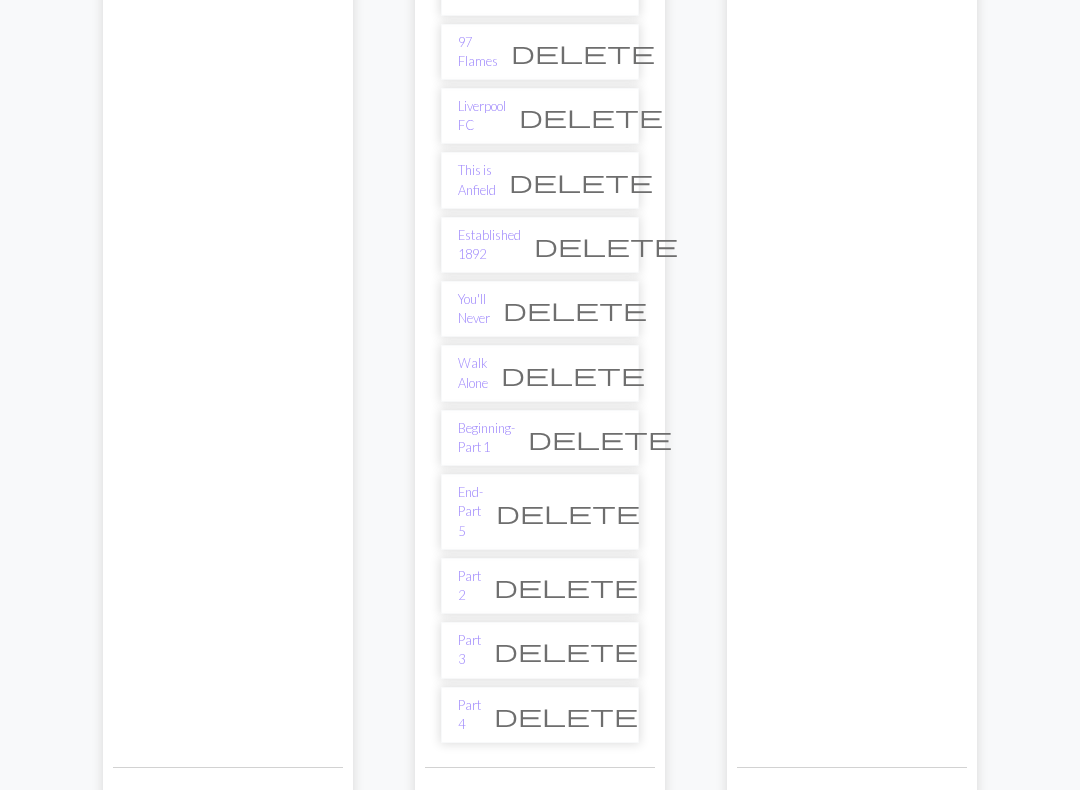 scroll, scrollTop: 581, scrollLeft: 0, axis: vertical 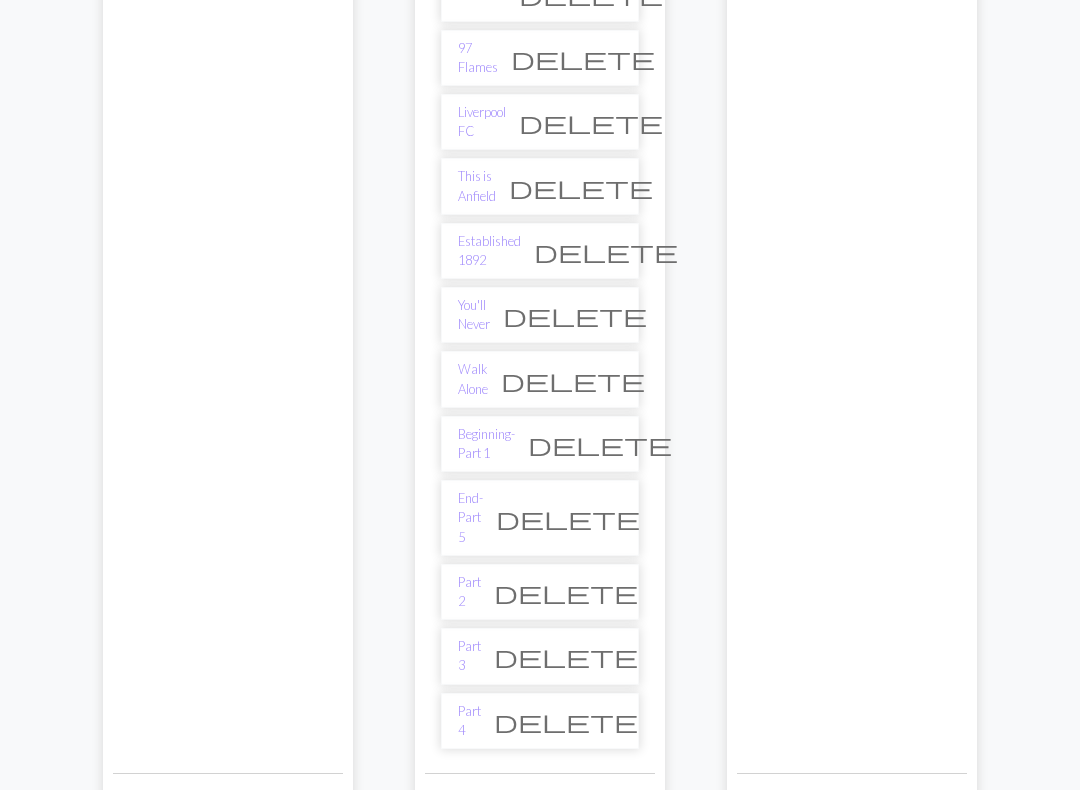 click on "Part 3" at bounding box center [469, 656] 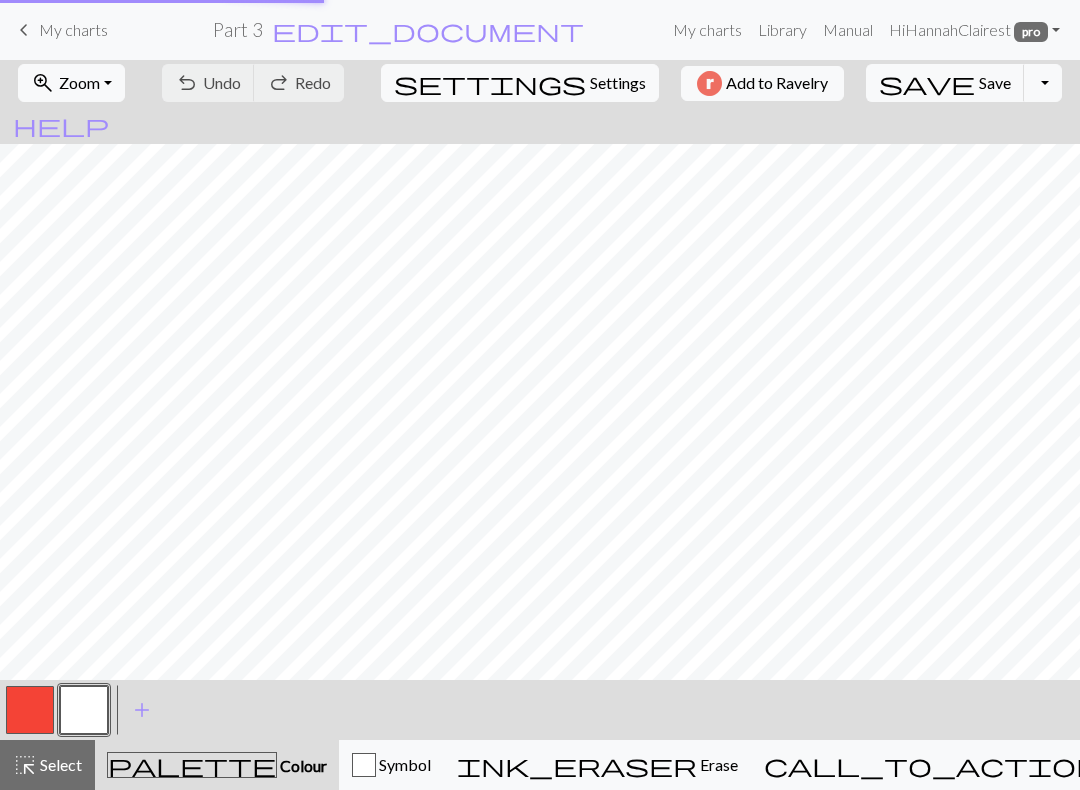 scroll, scrollTop: 0, scrollLeft: 0, axis: both 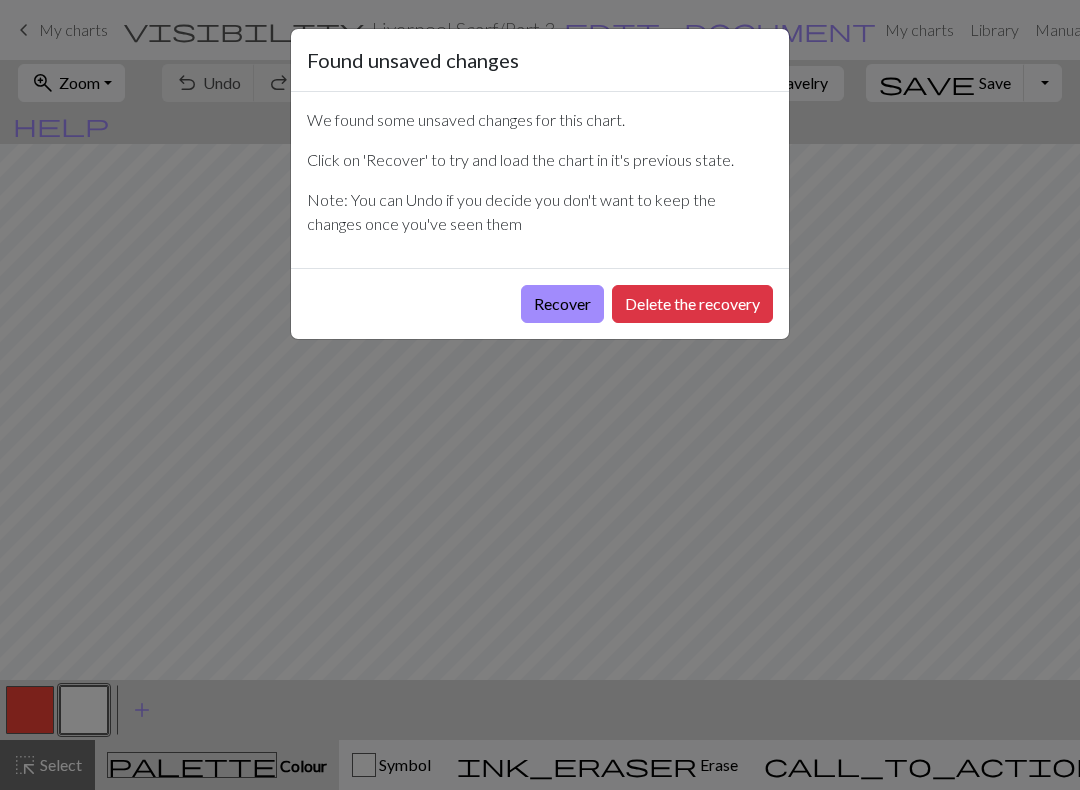 click on "Delete the recovery" at bounding box center [692, 304] 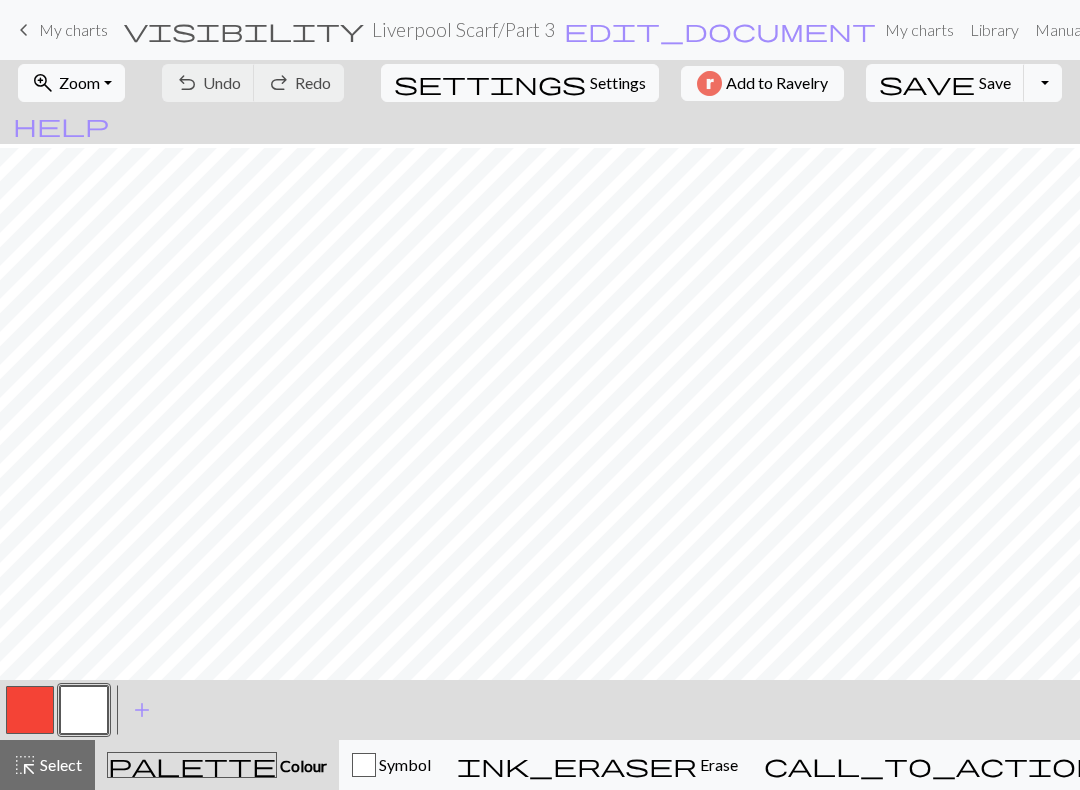 scroll, scrollTop: 642, scrollLeft: 0, axis: vertical 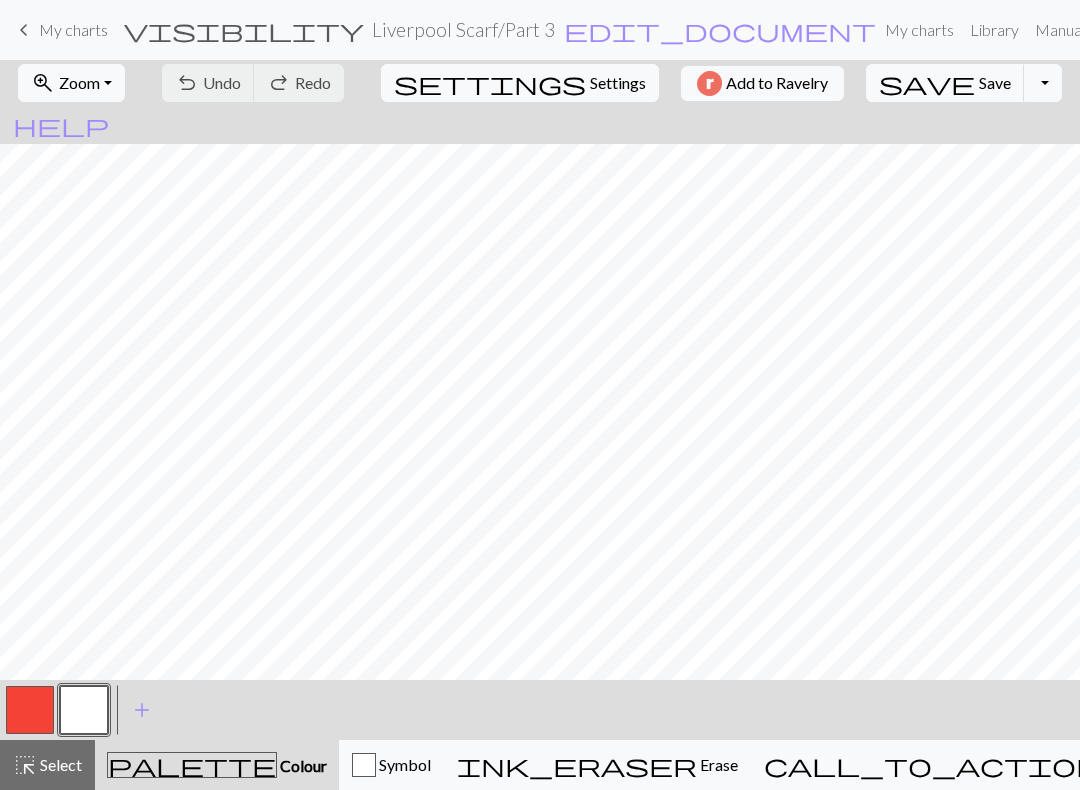 click on "Knitting mode" at bounding box center (1150, 764) 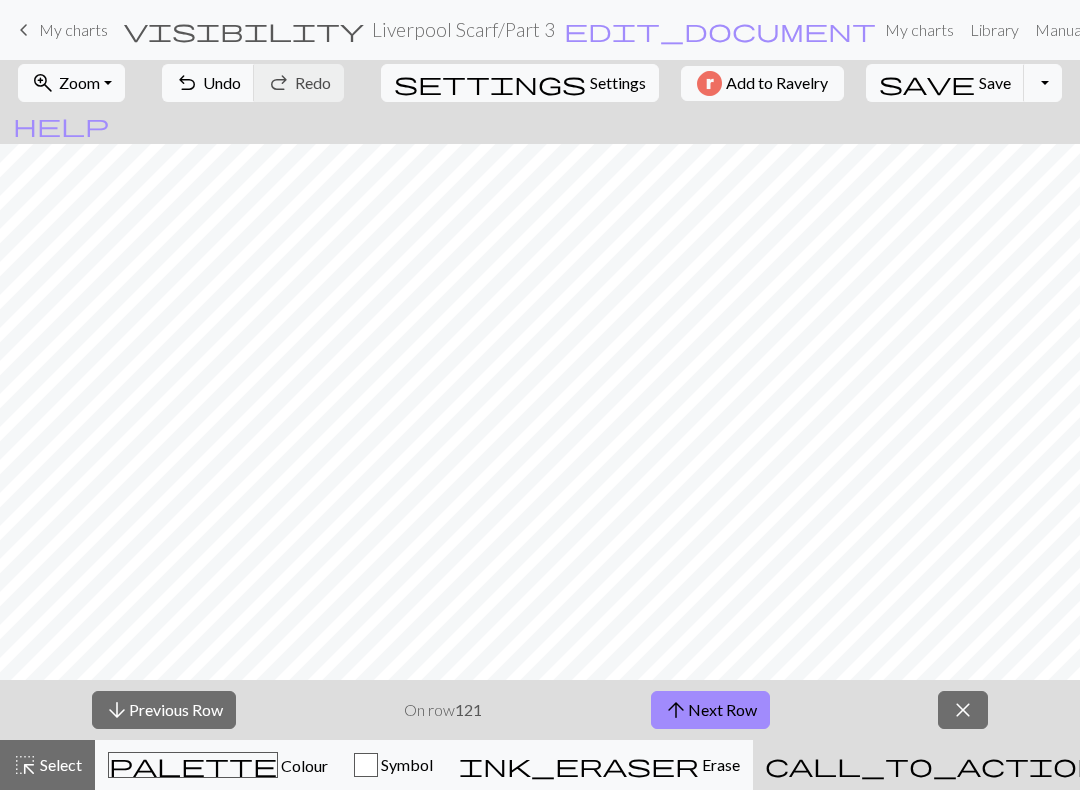 click on "arrow_upward  Next Row" at bounding box center (710, 710) 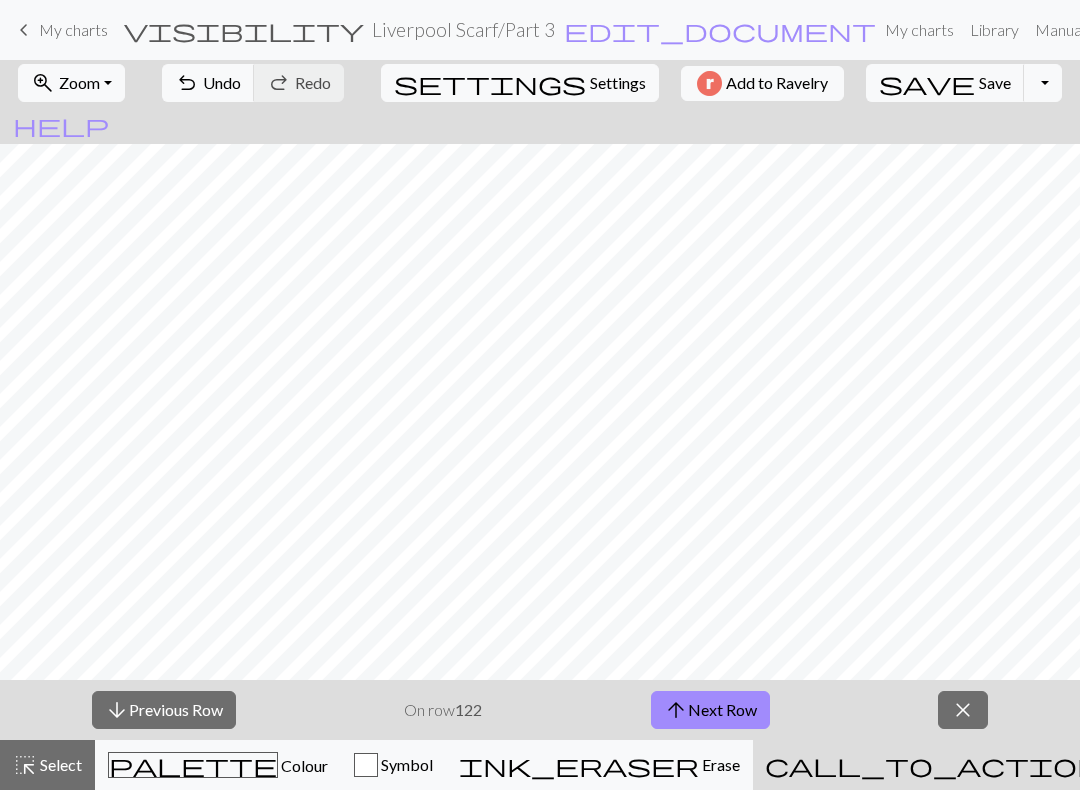 click on "arrow_upward  Next Row" at bounding box center (710, 710) 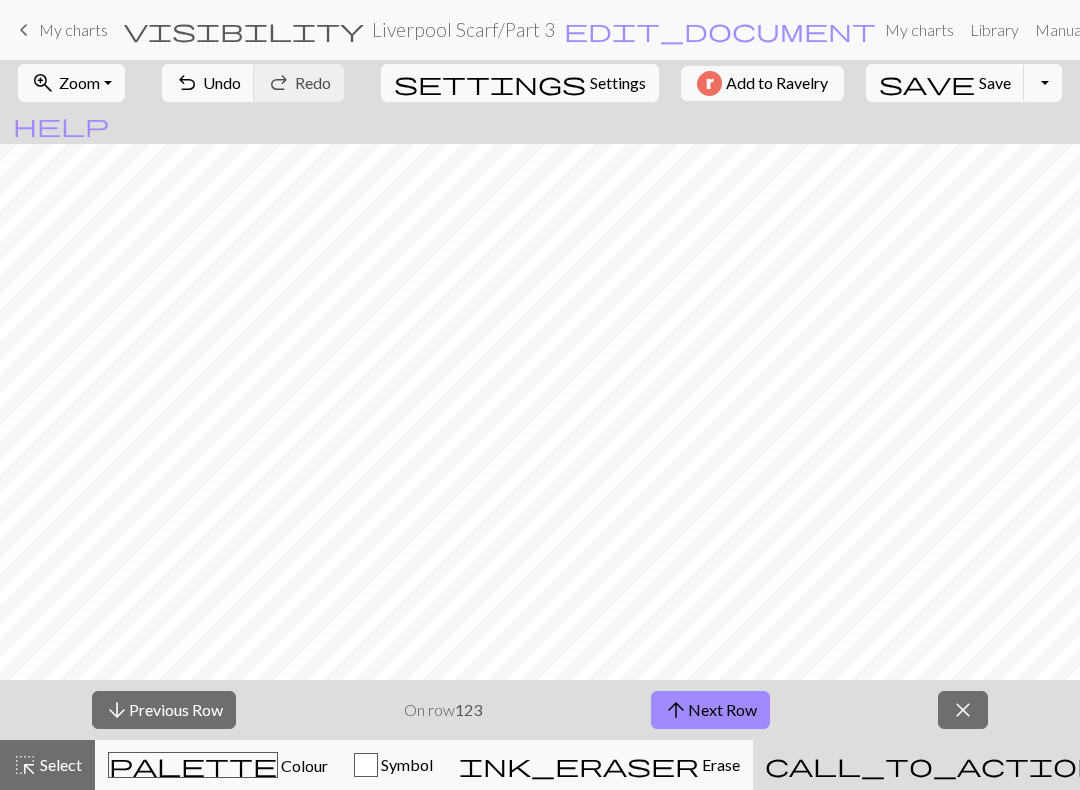 click on "arrow_upward  Next Row" at bounding box center [710, 710] 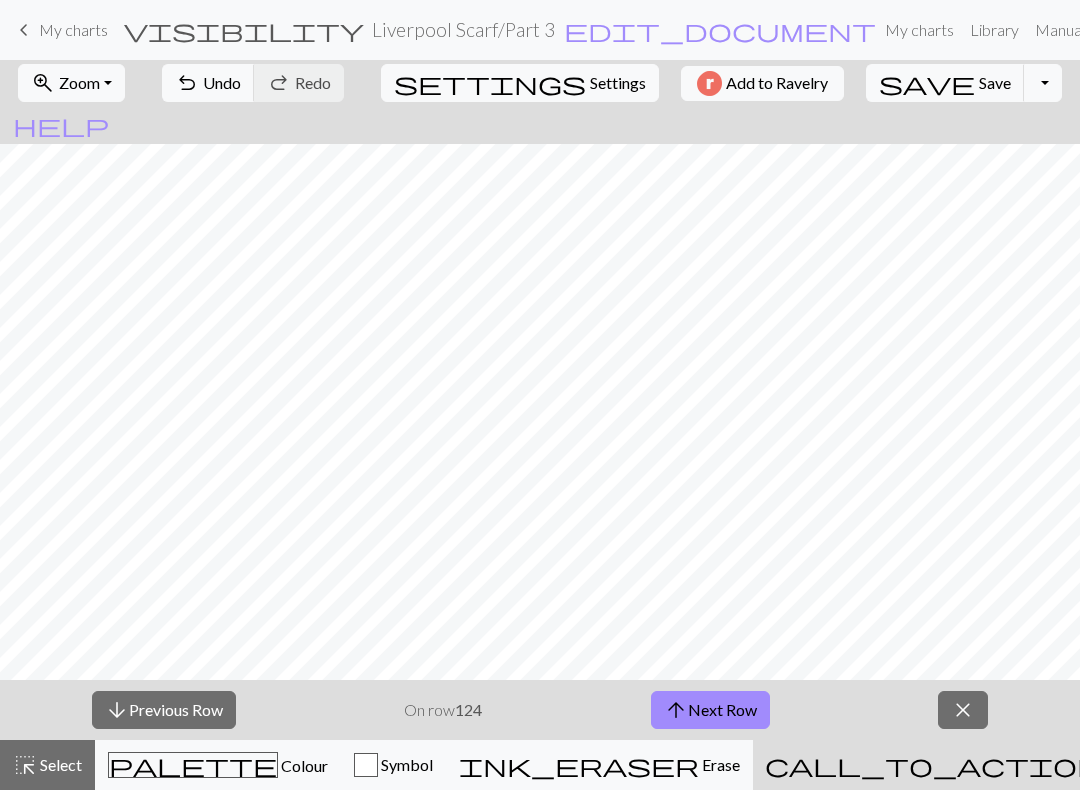 click on "arrow_downward Previous Row" at bounding box center (164, 710) 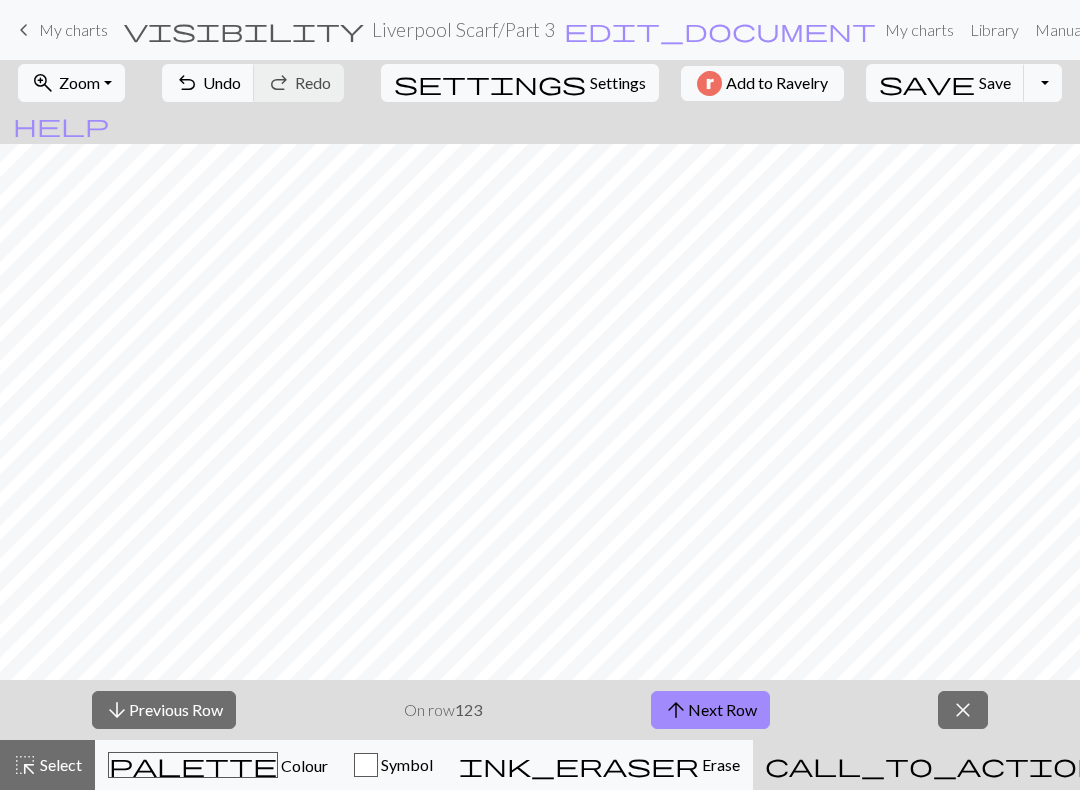 click on "arrow_upward  Next Row" at bounding box center (710, 710) 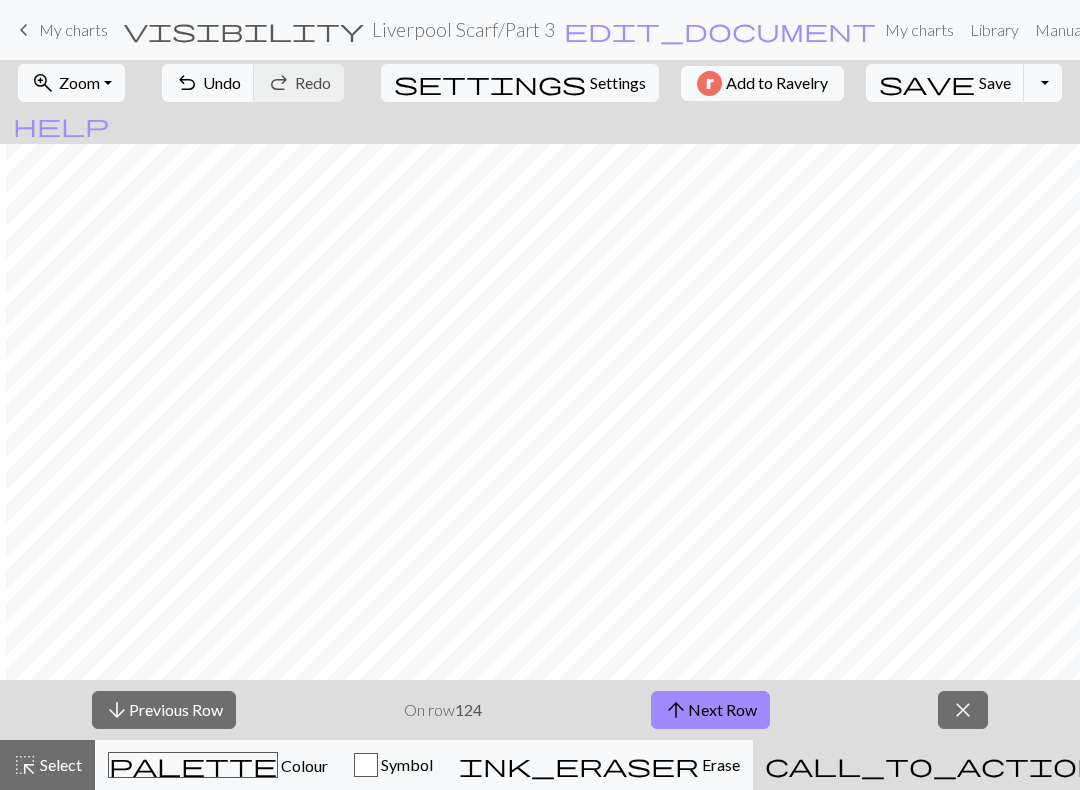 scroll, scrollTop: 528, scrollLeft: 6, axis: both 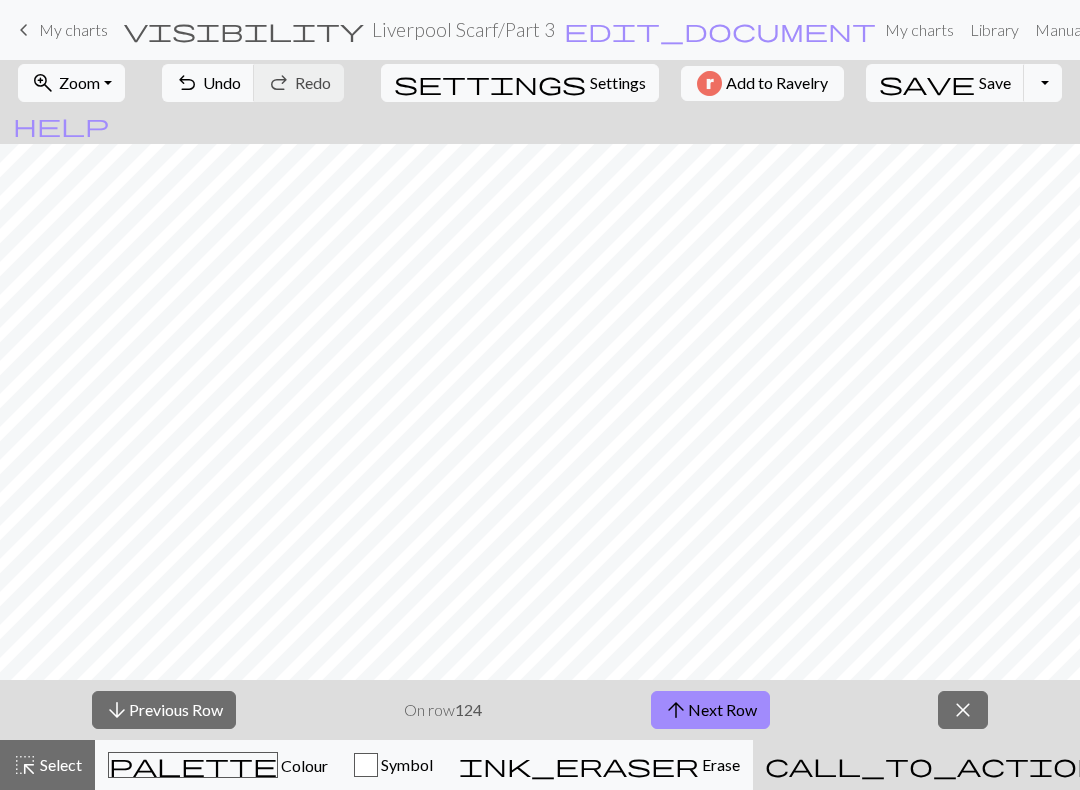 click on "arrow_upward  Next Row" at bounding box center [710, 710] 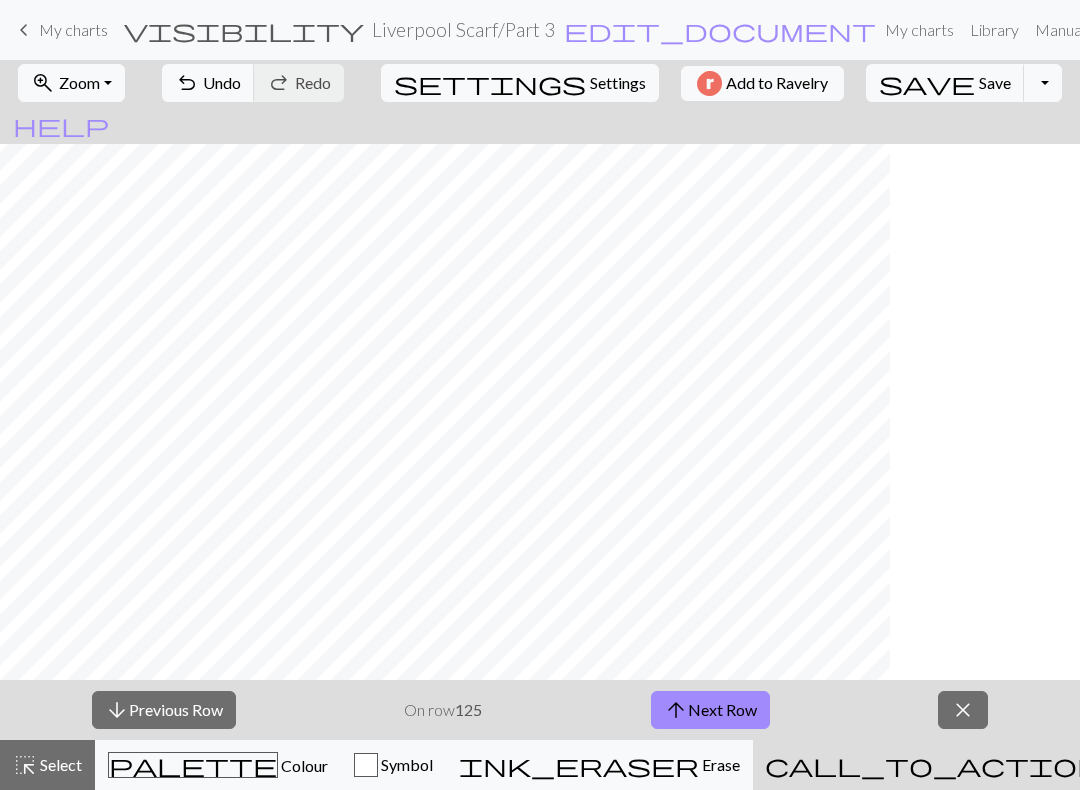 scroll, scrollTop: 530, scrollLeft: 0, axis: vertical 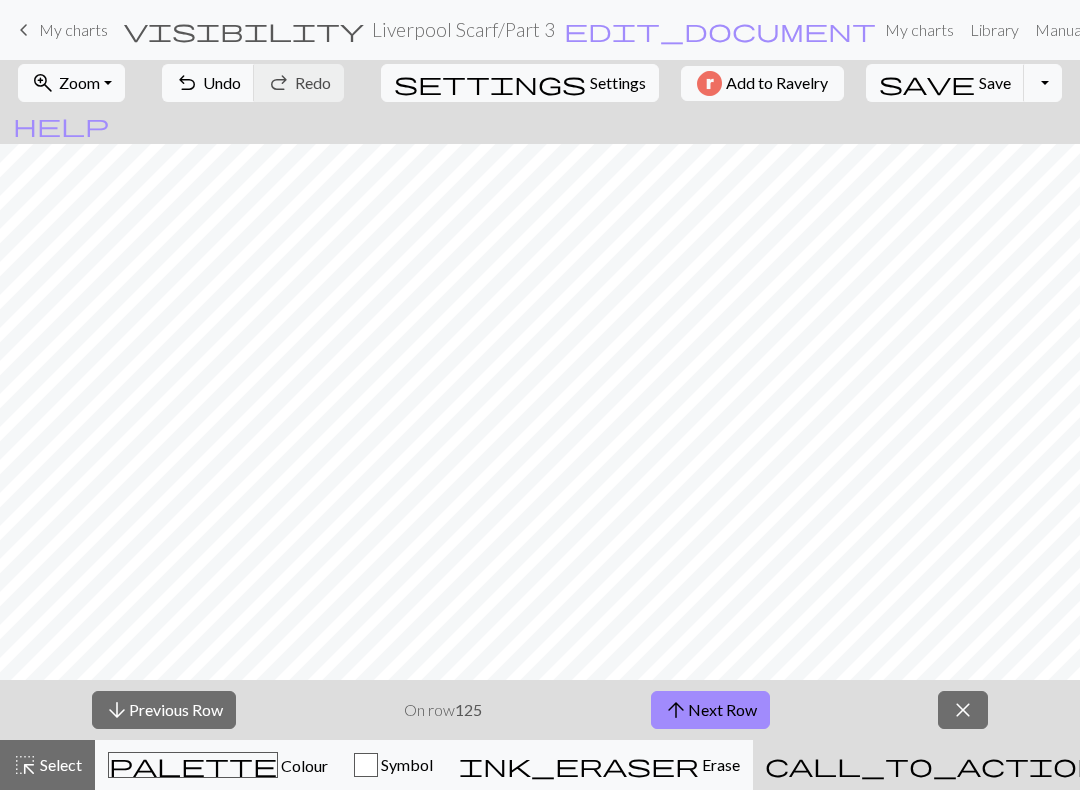 click on "arrow_upward  Next Row" at bounding box center (710, 710) 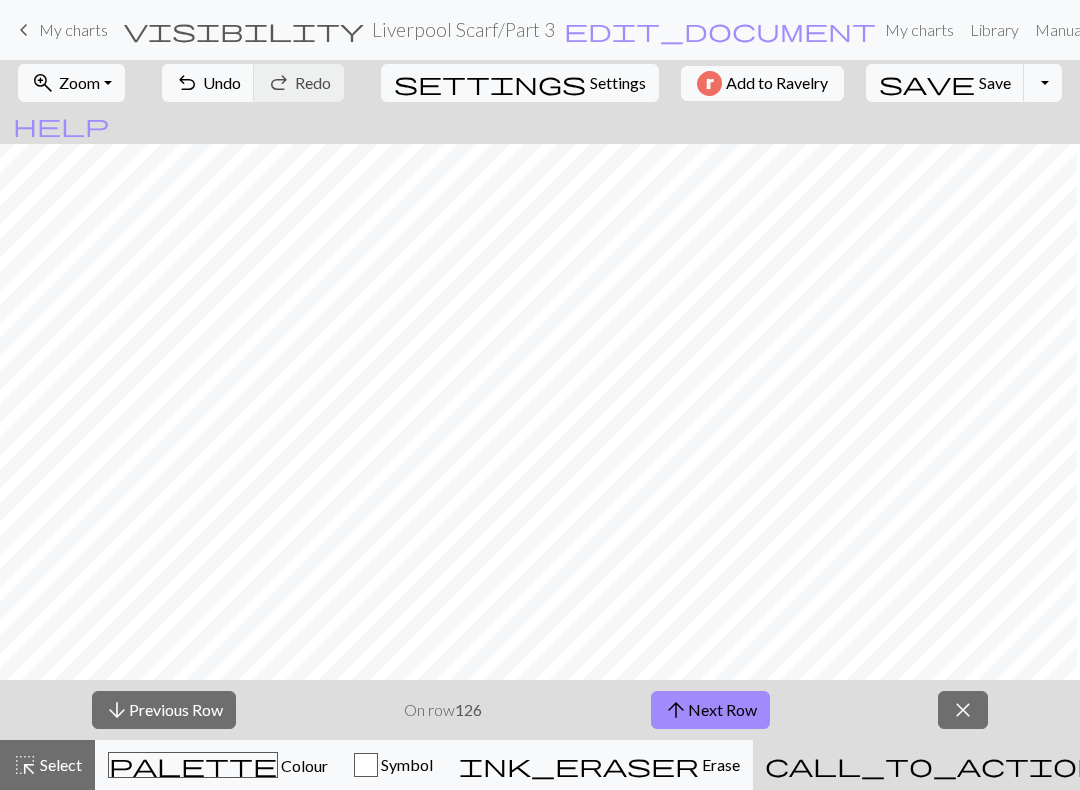 scroll, scrollTop: 526, scrollLeft: 648, axis: both 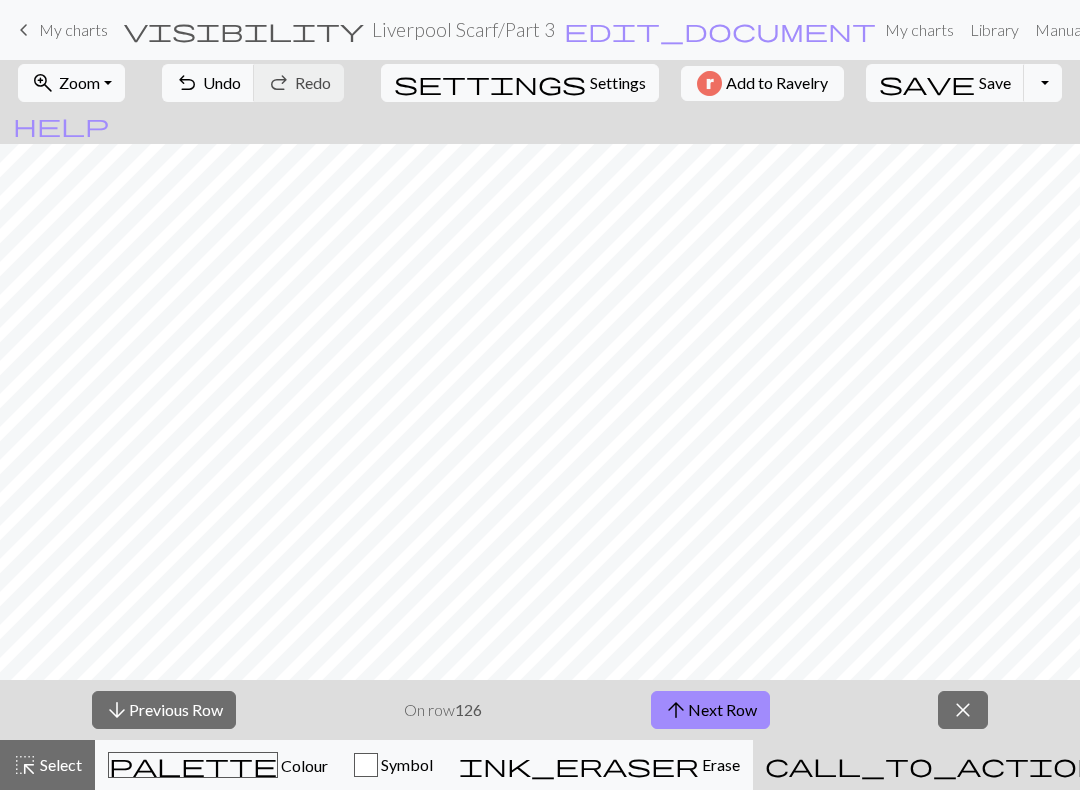 click on "arrow_upward  Next Row" at bounding box center [710, 710] 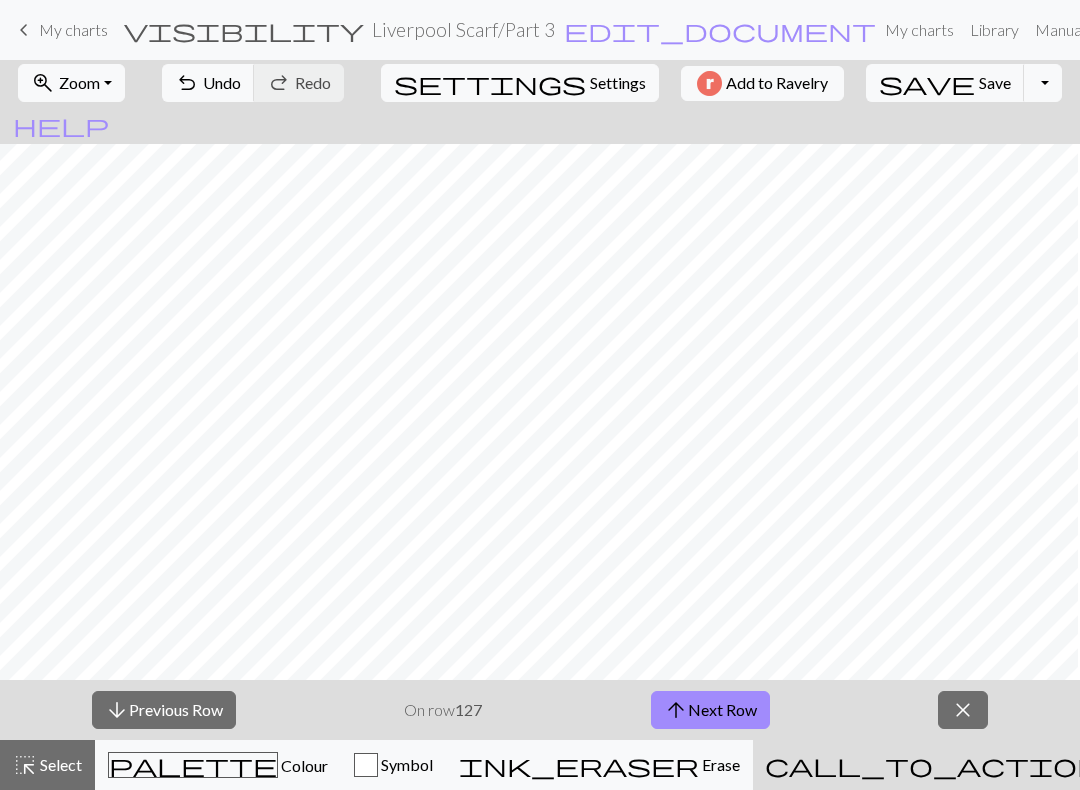 scroll, scrollTop: 530, scrollLeft: 1010, axis: both 